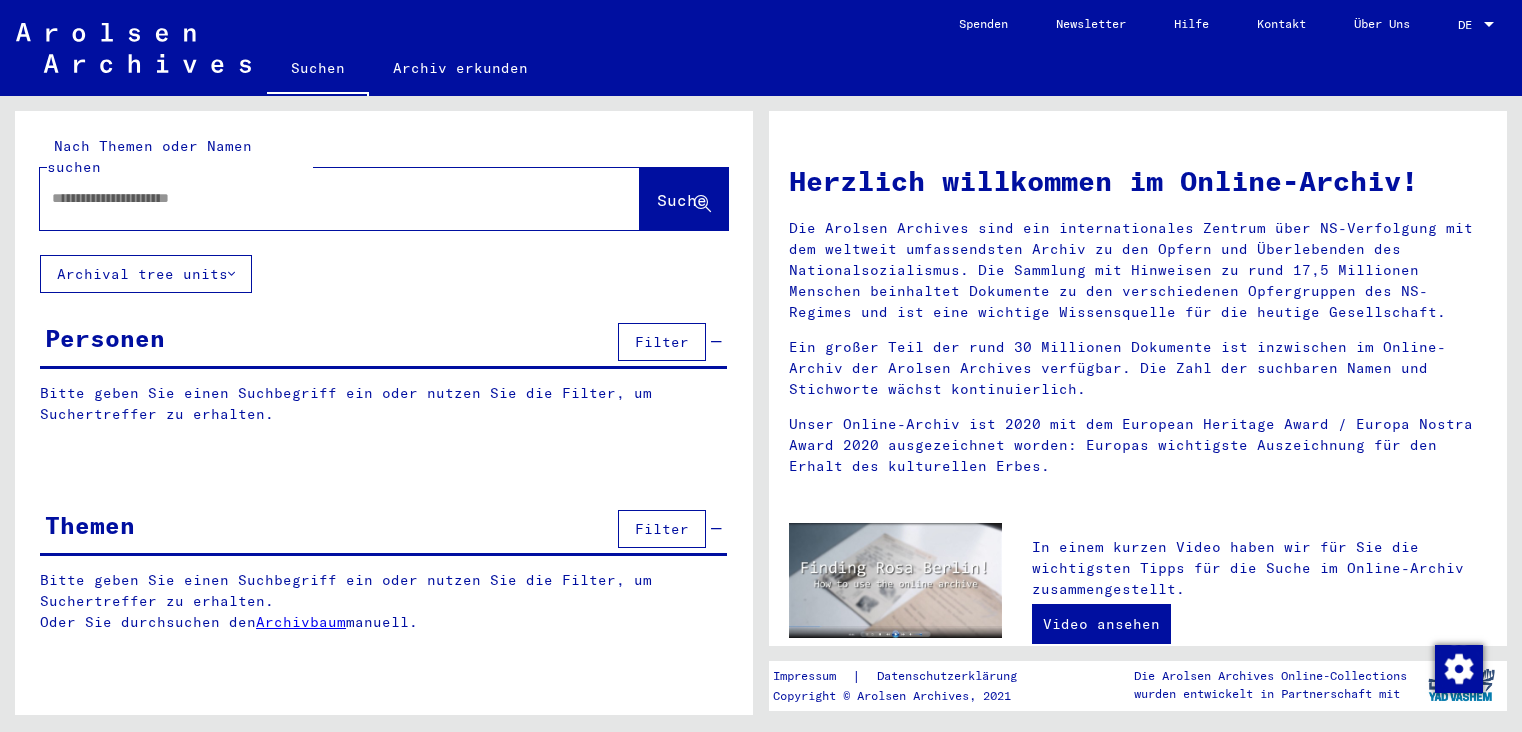 scroll, scrollTop: 0, scrollLeft: 0, axis: both 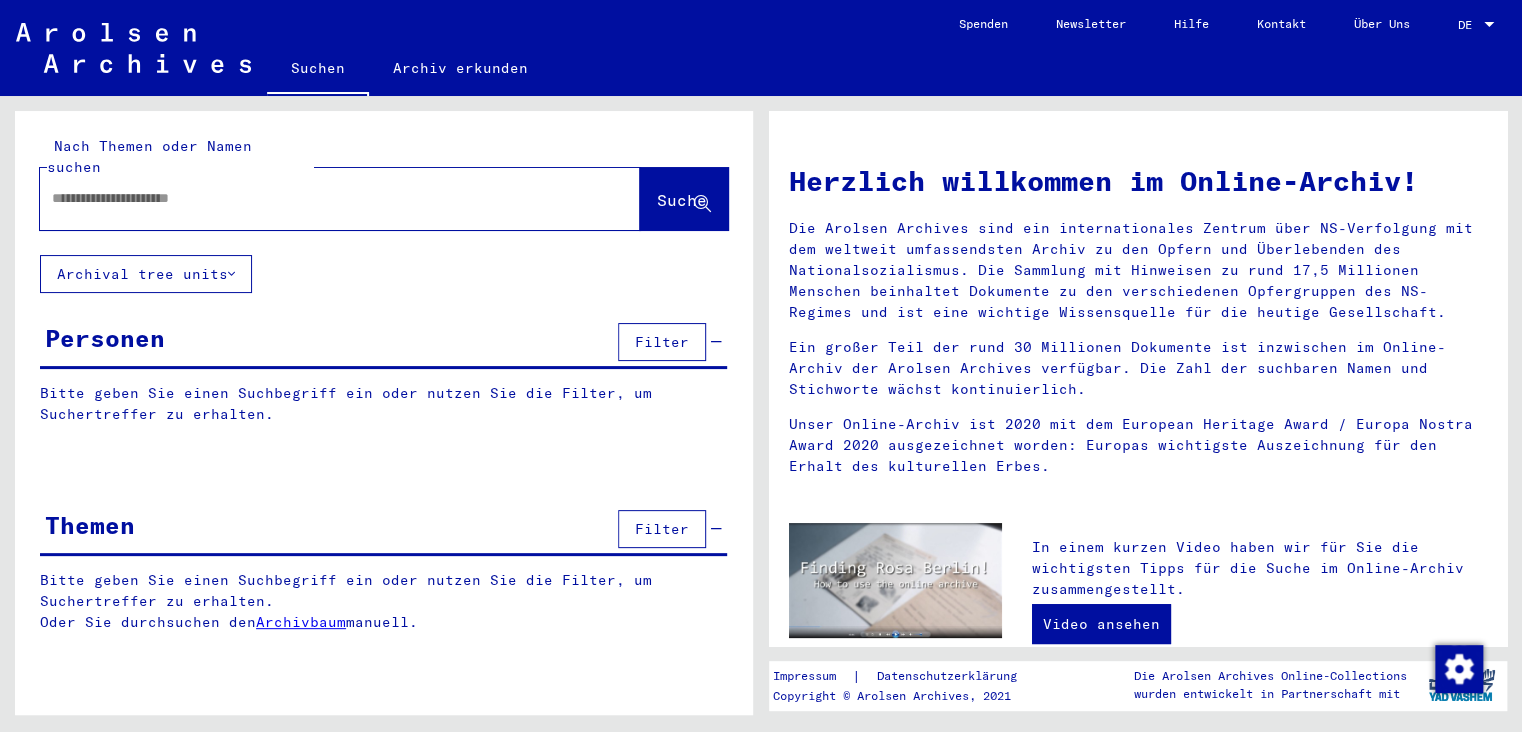 click at bounding box center [316, 198] 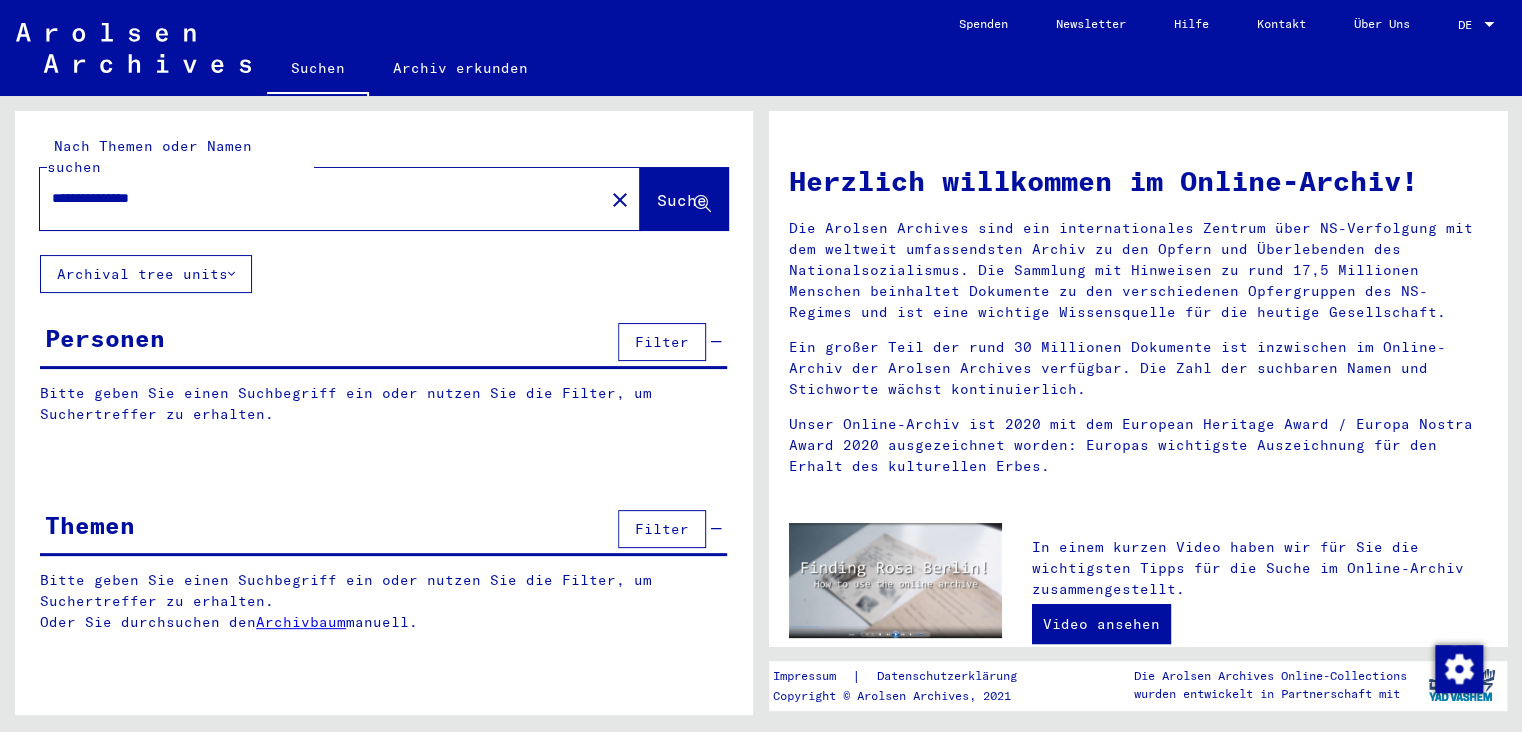 click on "Suche" 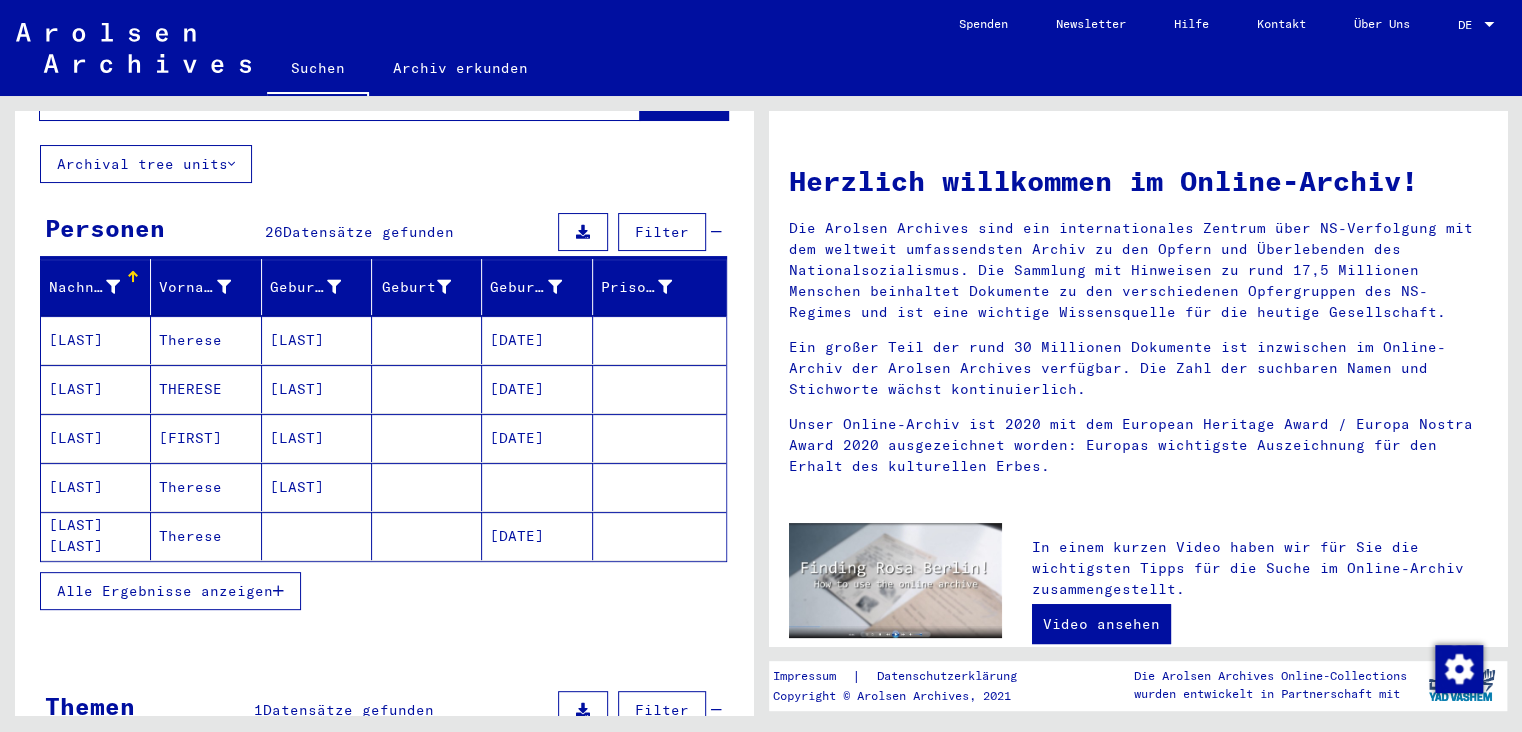scroll, scrollTop: 220, scrollLeft: 0, axis: vertical 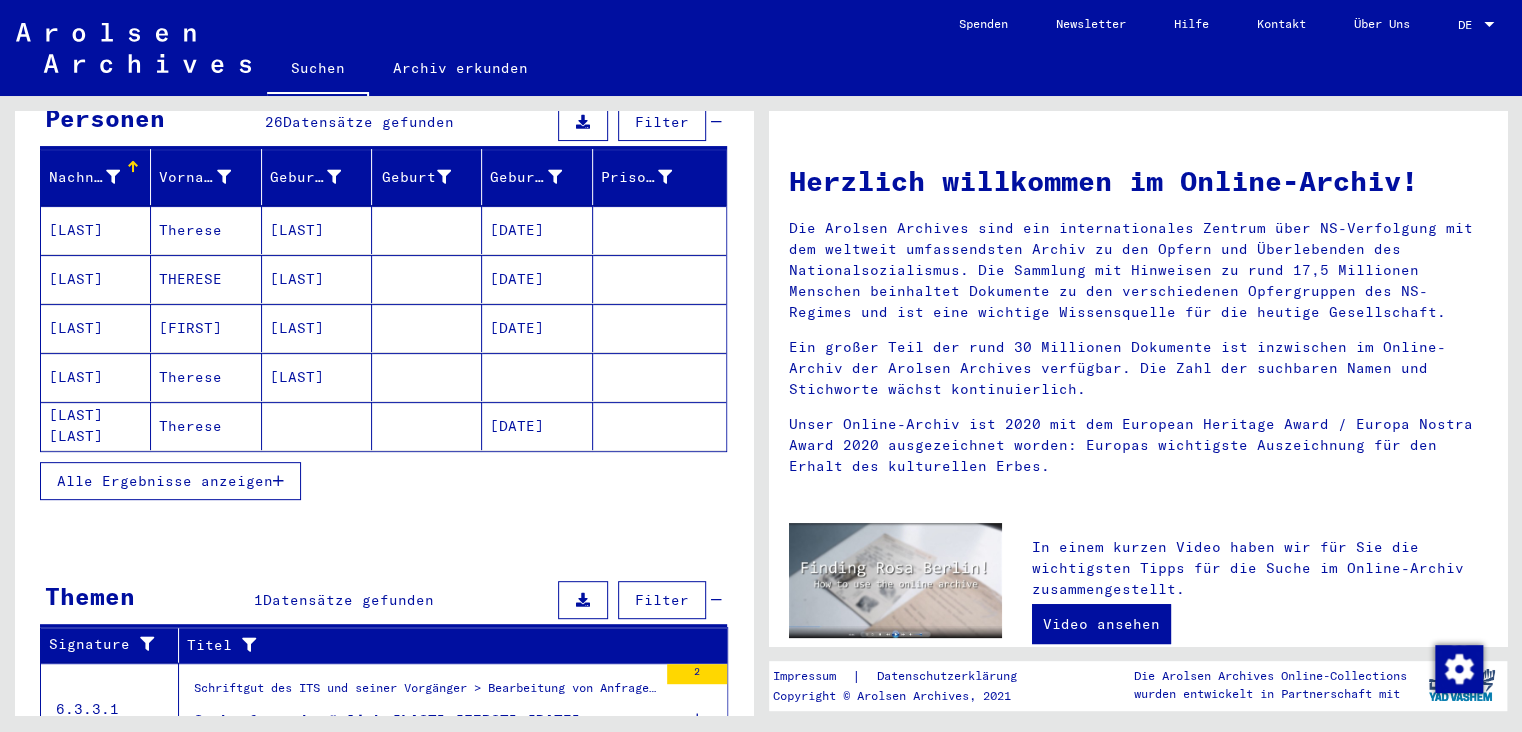 click on "Alle Ergebnisse anzeigen" at bounding box center (165, 481) 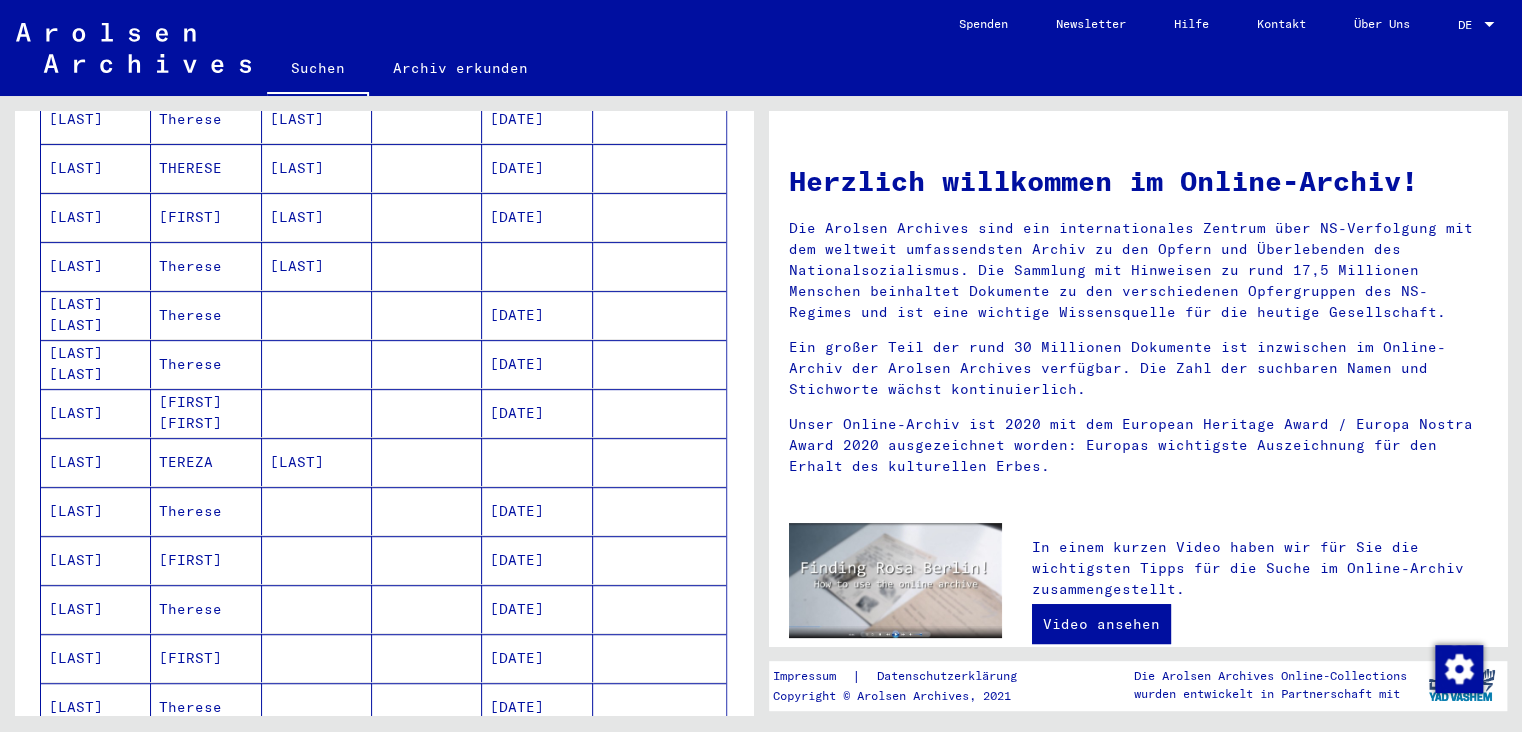 scroll, scrollTop: 441, scrollLeft: 0, axis: vertical 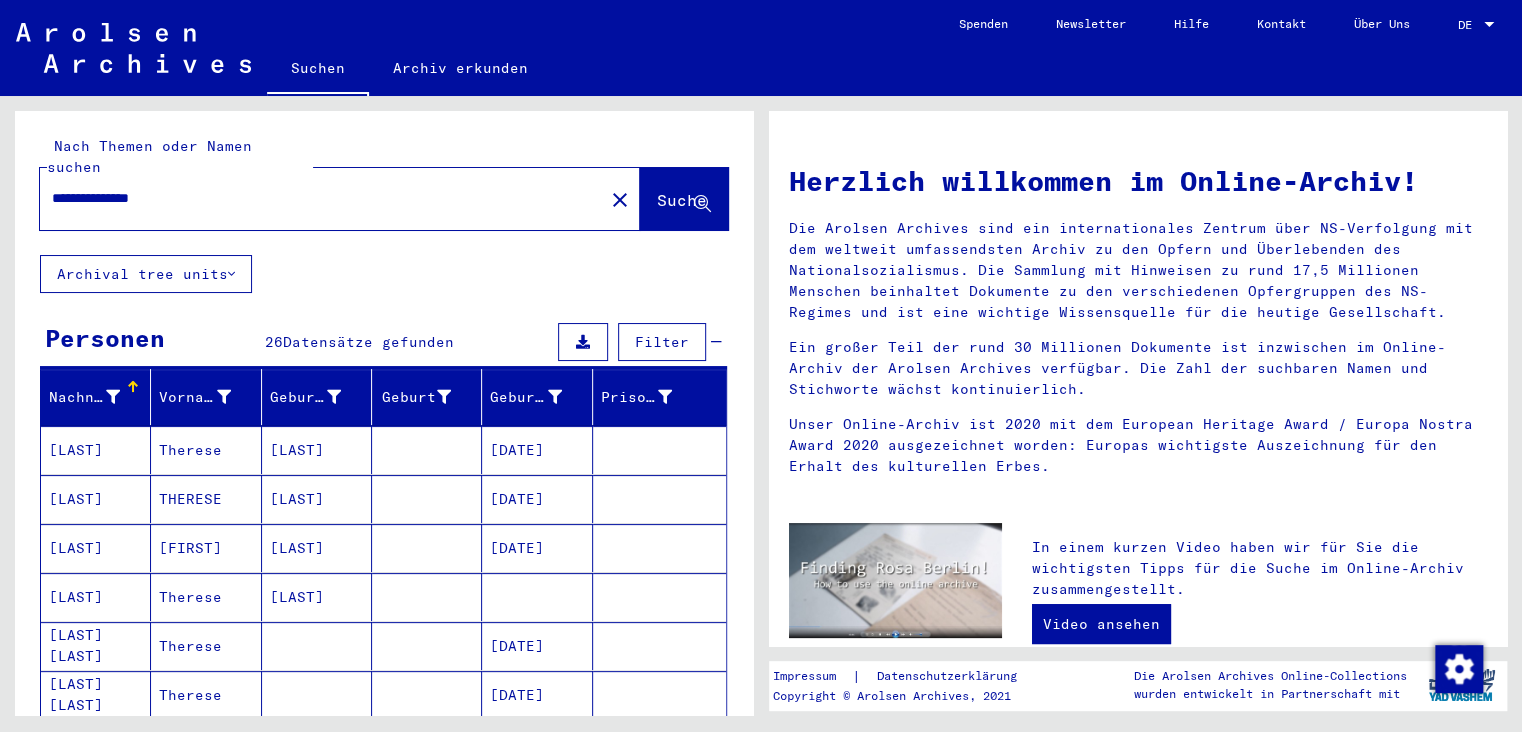 click on "**********" at bounding box center (316, 198) 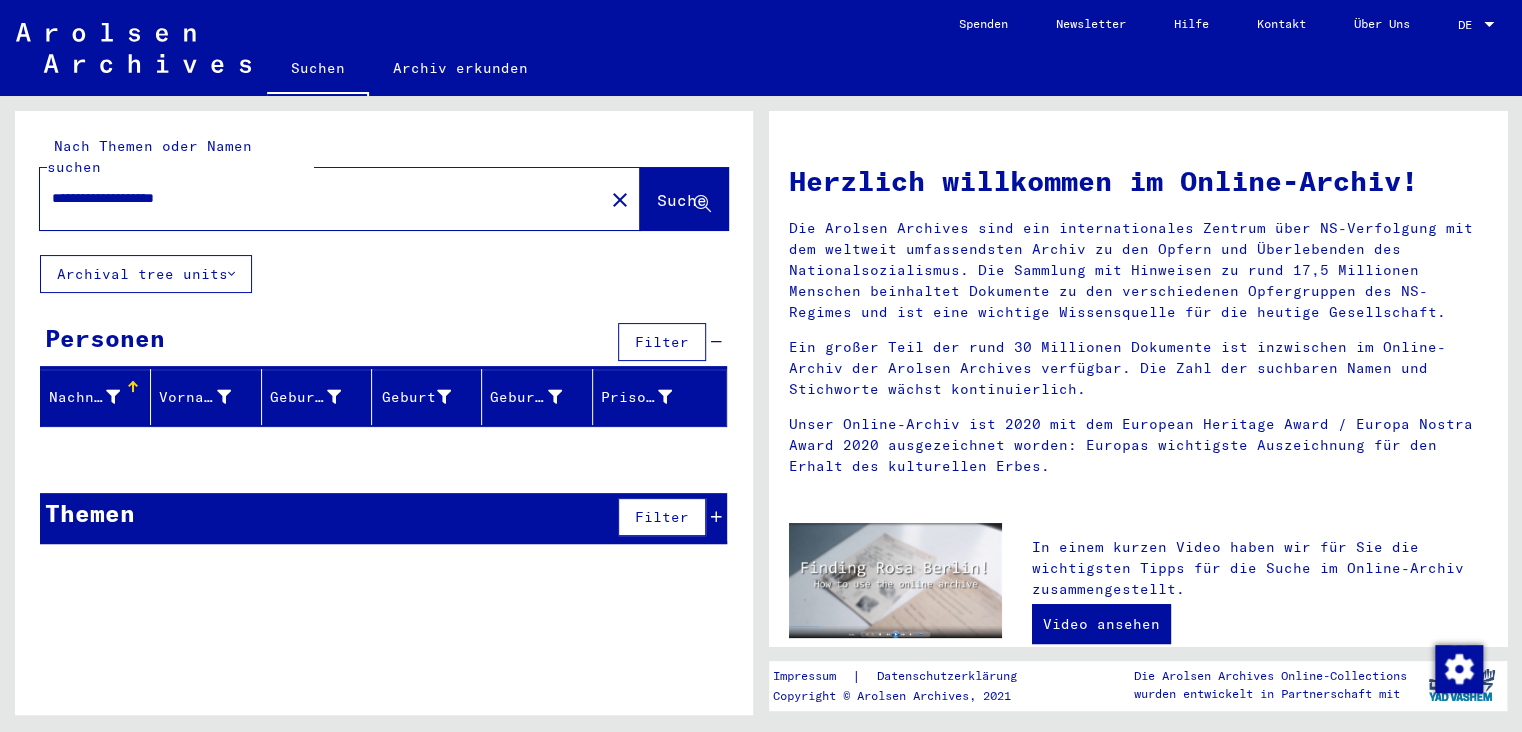 drag, startPoint x: 189, startPoint y: 174, endPoint x: 331, endPoint y: 190, distance: 142.89856 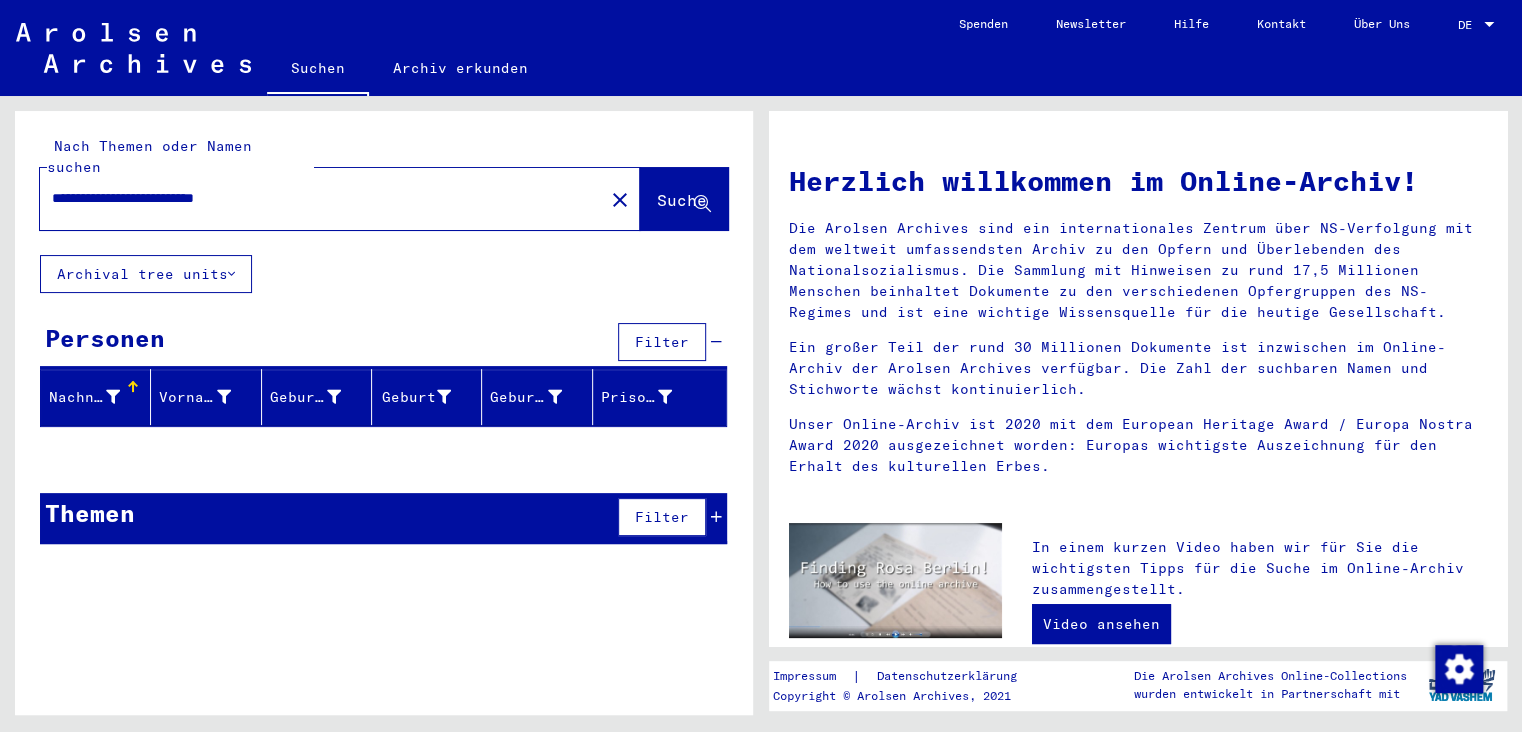 drag, startPoint x: 192, startPoint y: 176, endPoint x: 181, endPoint y: 248, distance: 72.835434 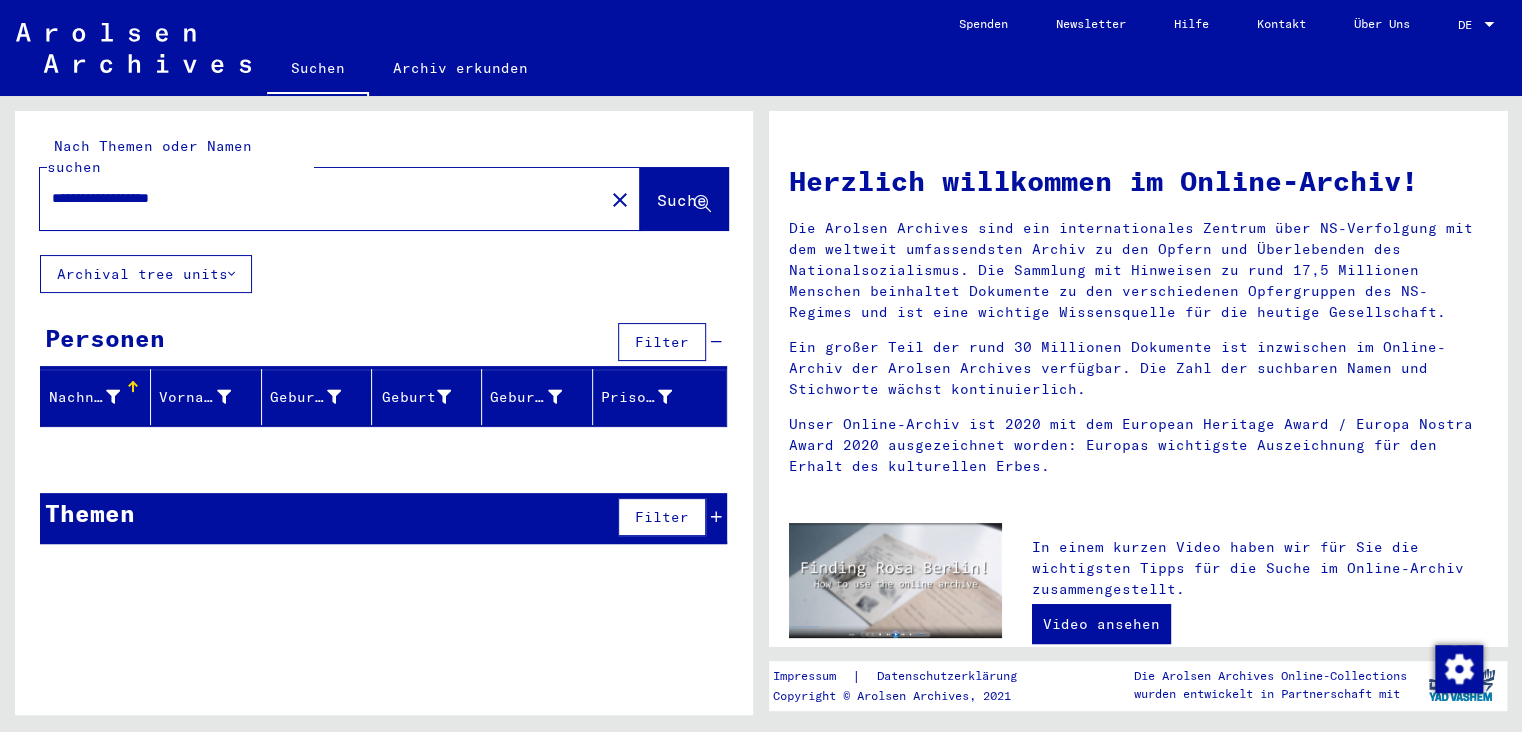 click on "**********" at bounding box center [316, 198] 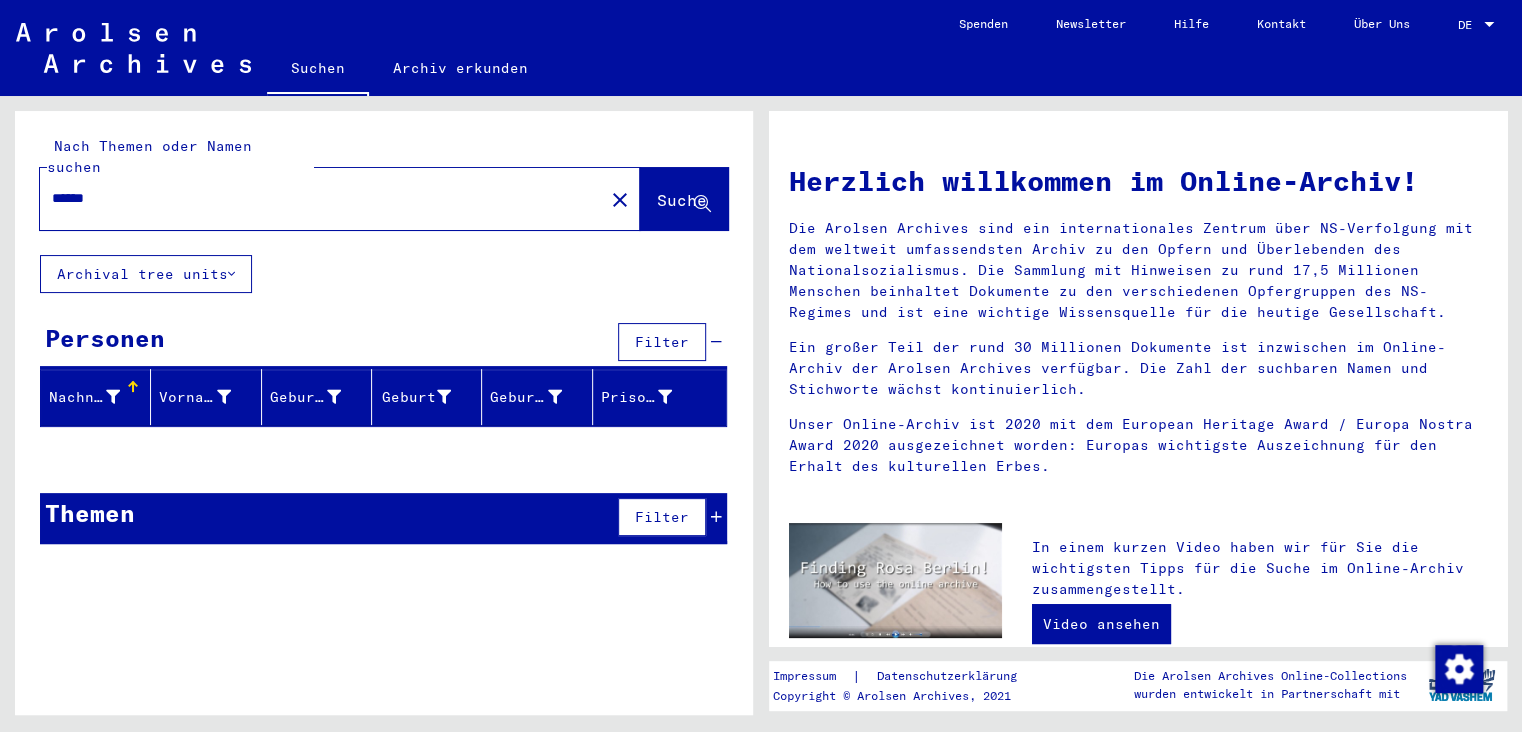 drag, startPoint x: 122, startPoint y: 174, endPoint x: -7, endPoint y: 202, distance: 132.00378 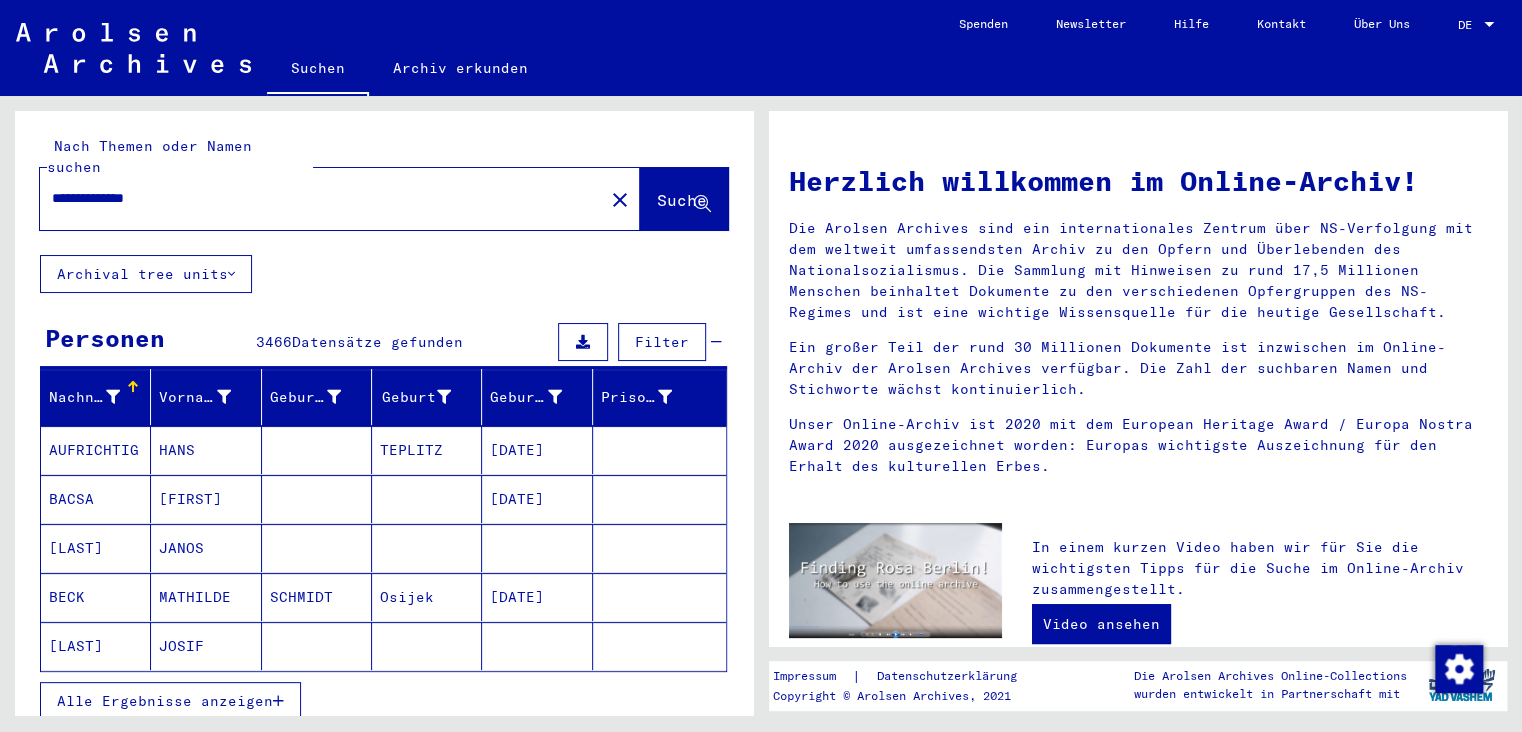 click on "**********" at bounding box center [316, 198] 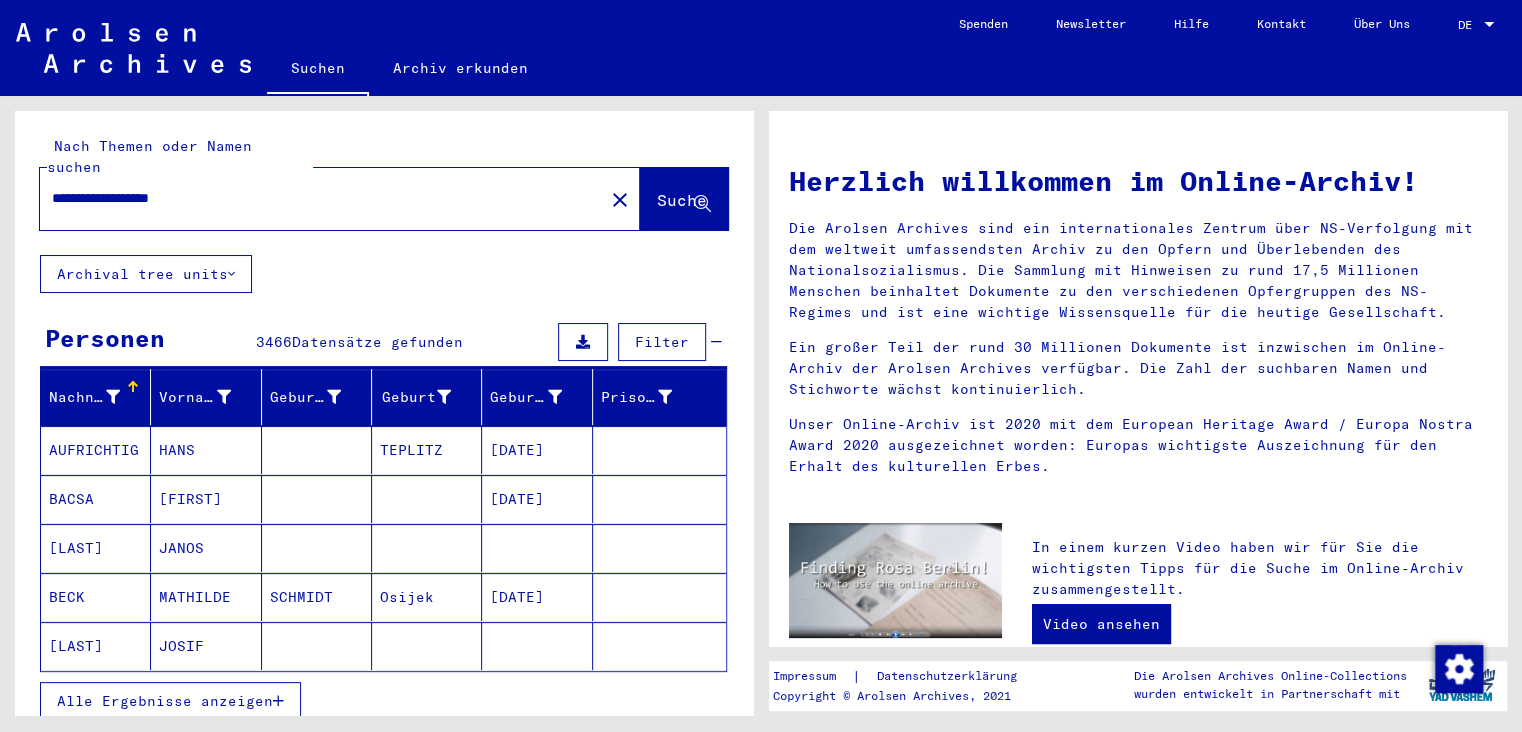 type on "**********" 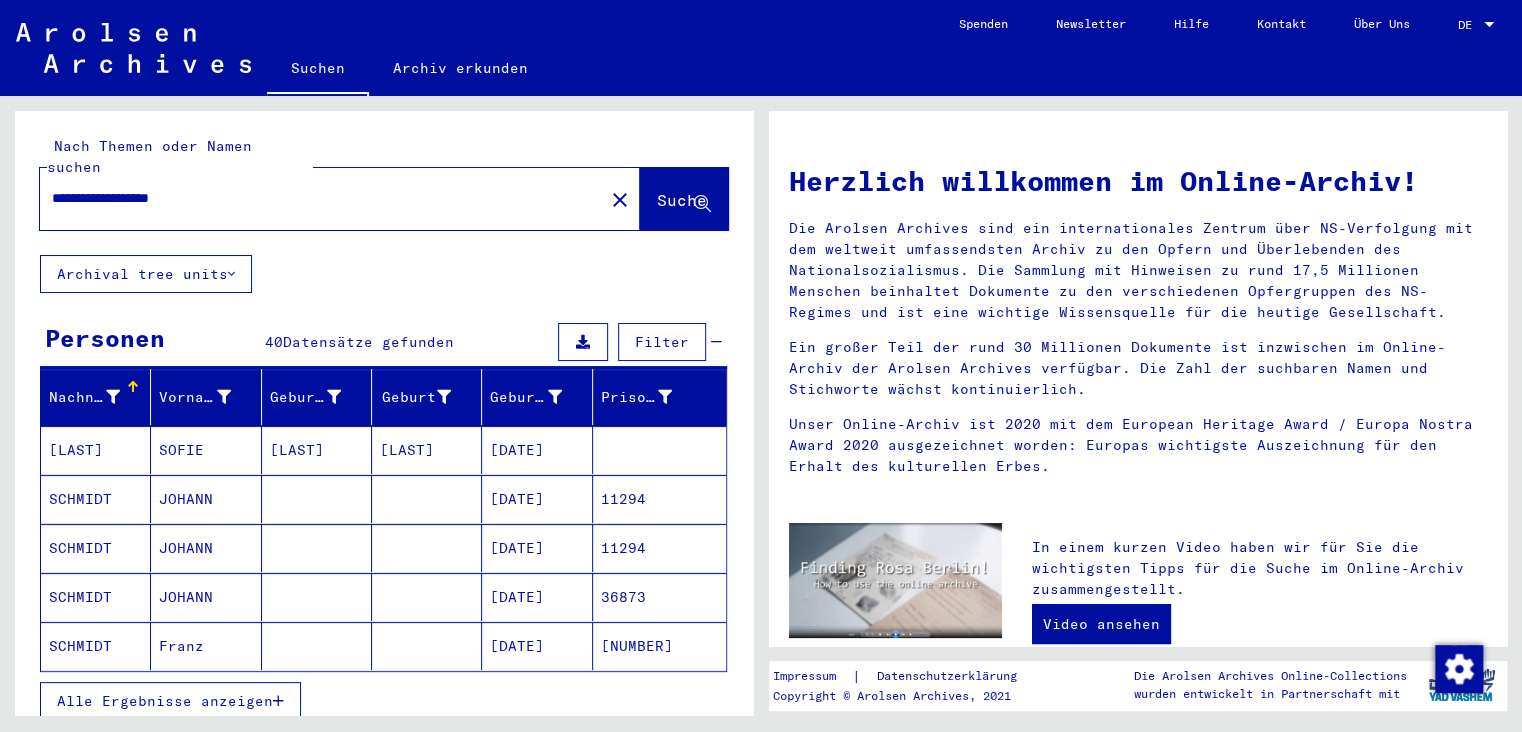 scroll, scrollTop: 110, scrollLeft: 0, axis: vertical 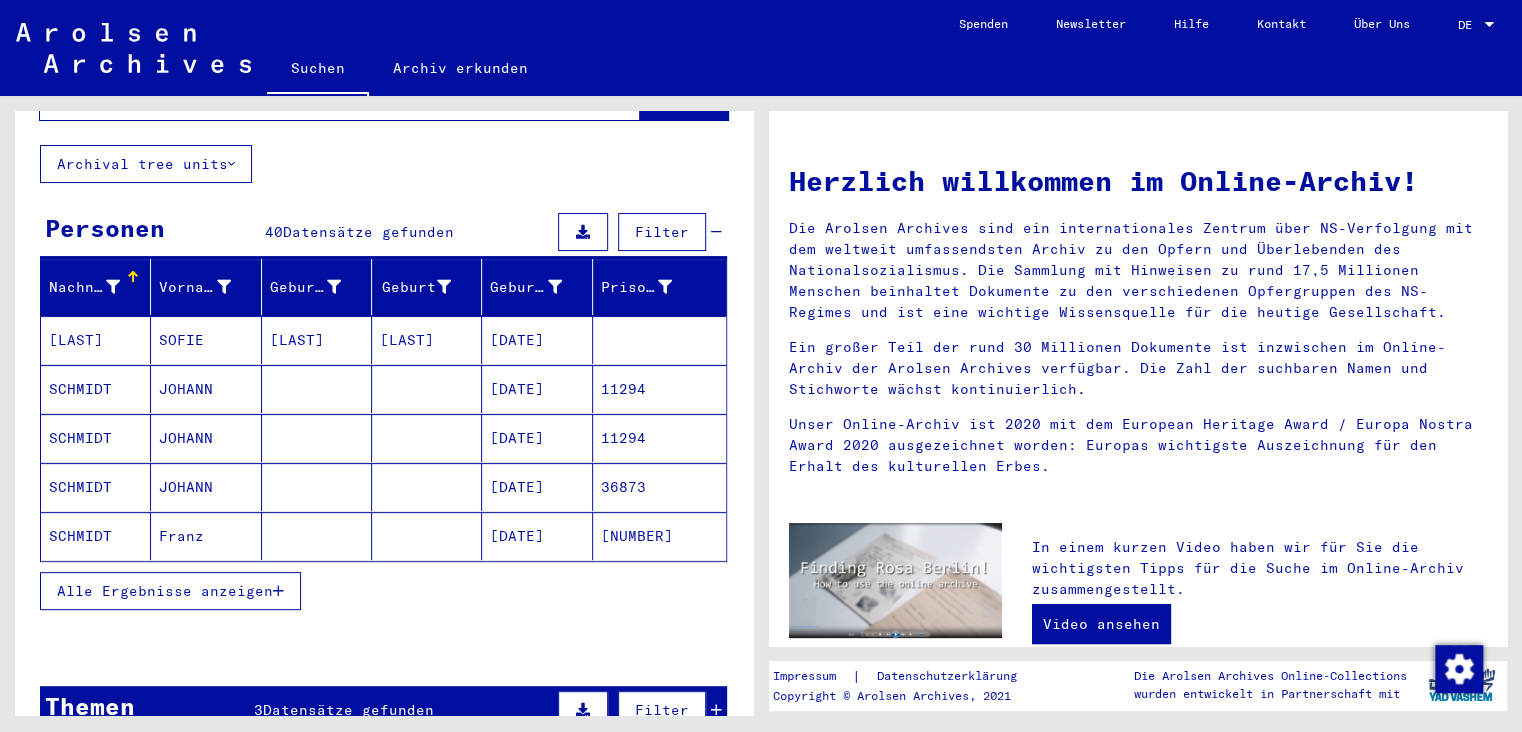 click on "SCHMIDT" at bounding box center (96, 438) 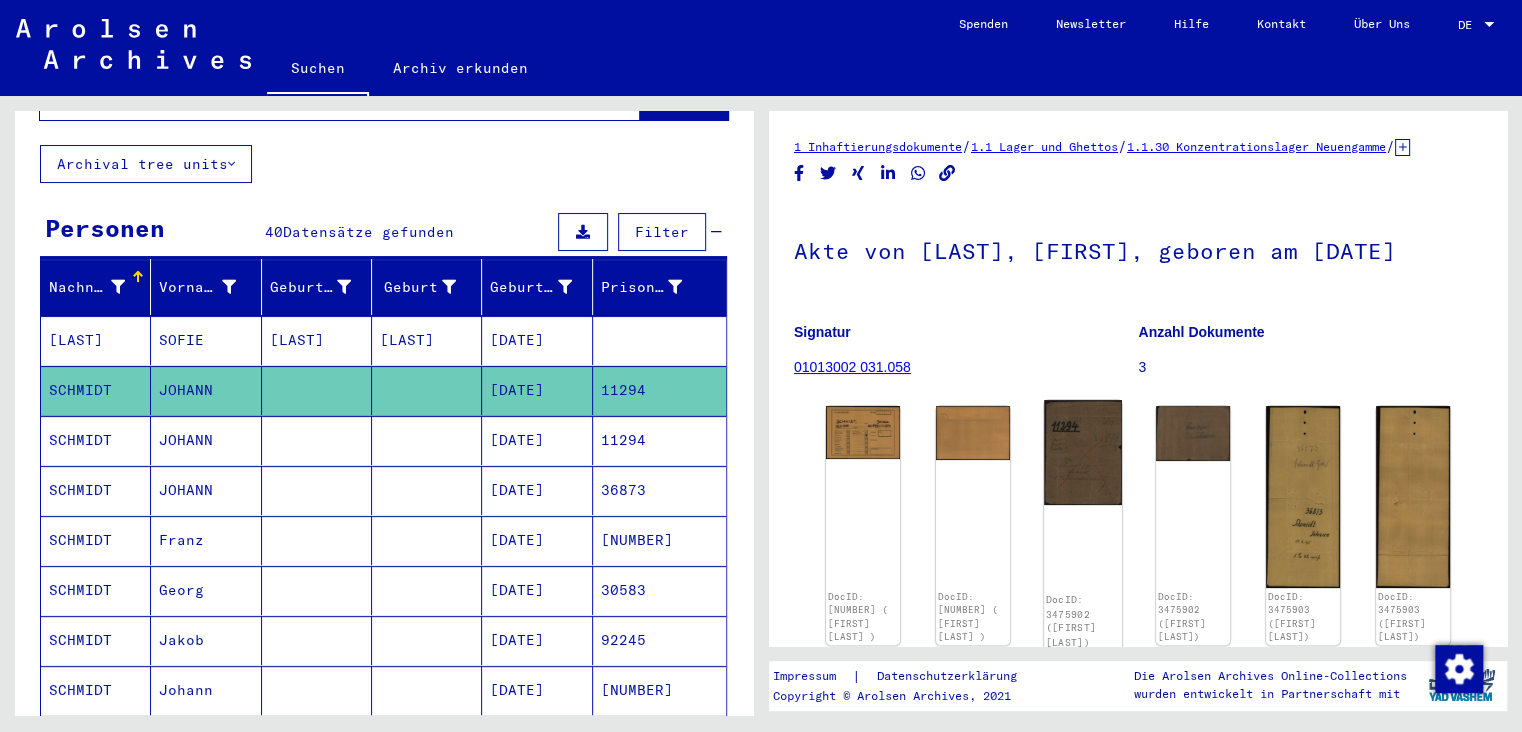 click 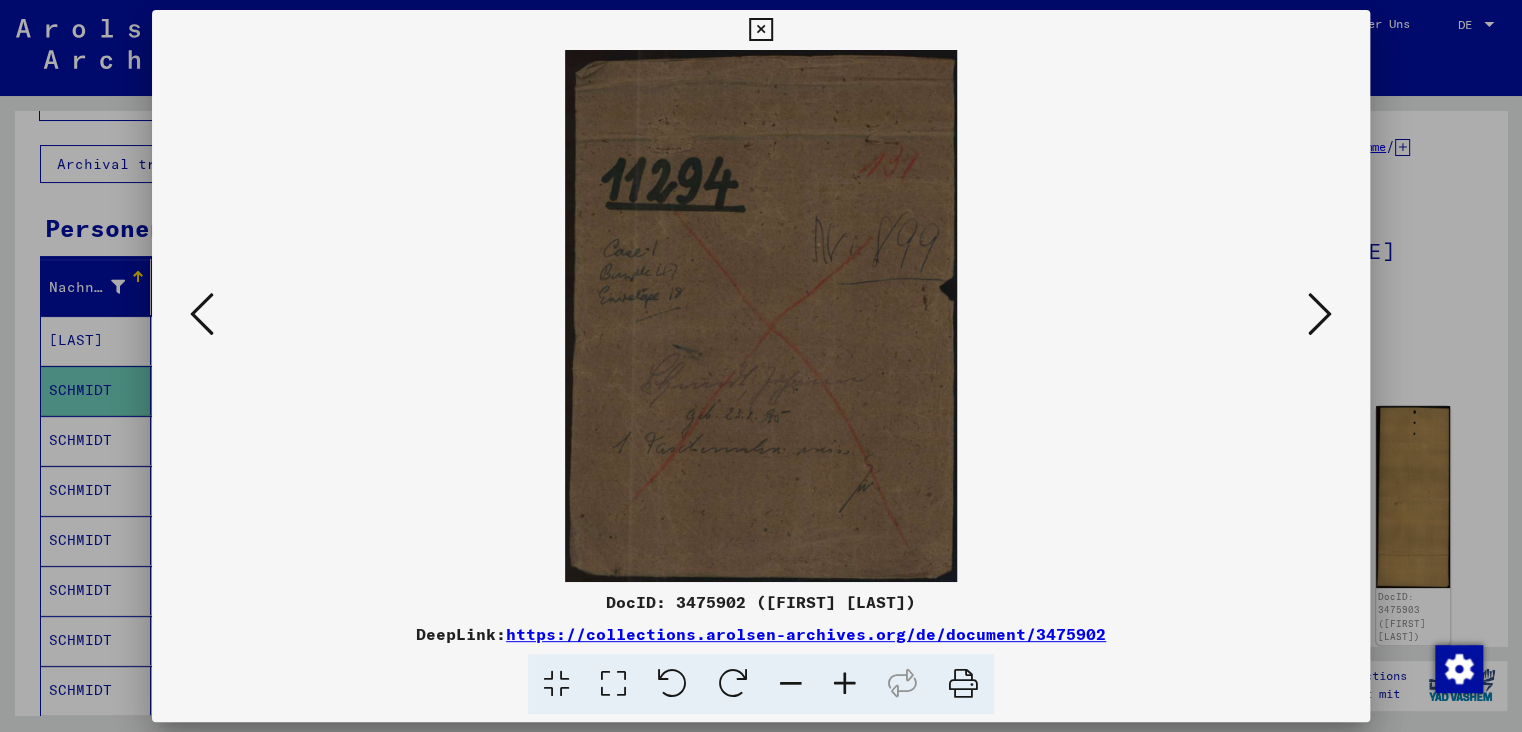 click at bounding box center (845, 684) 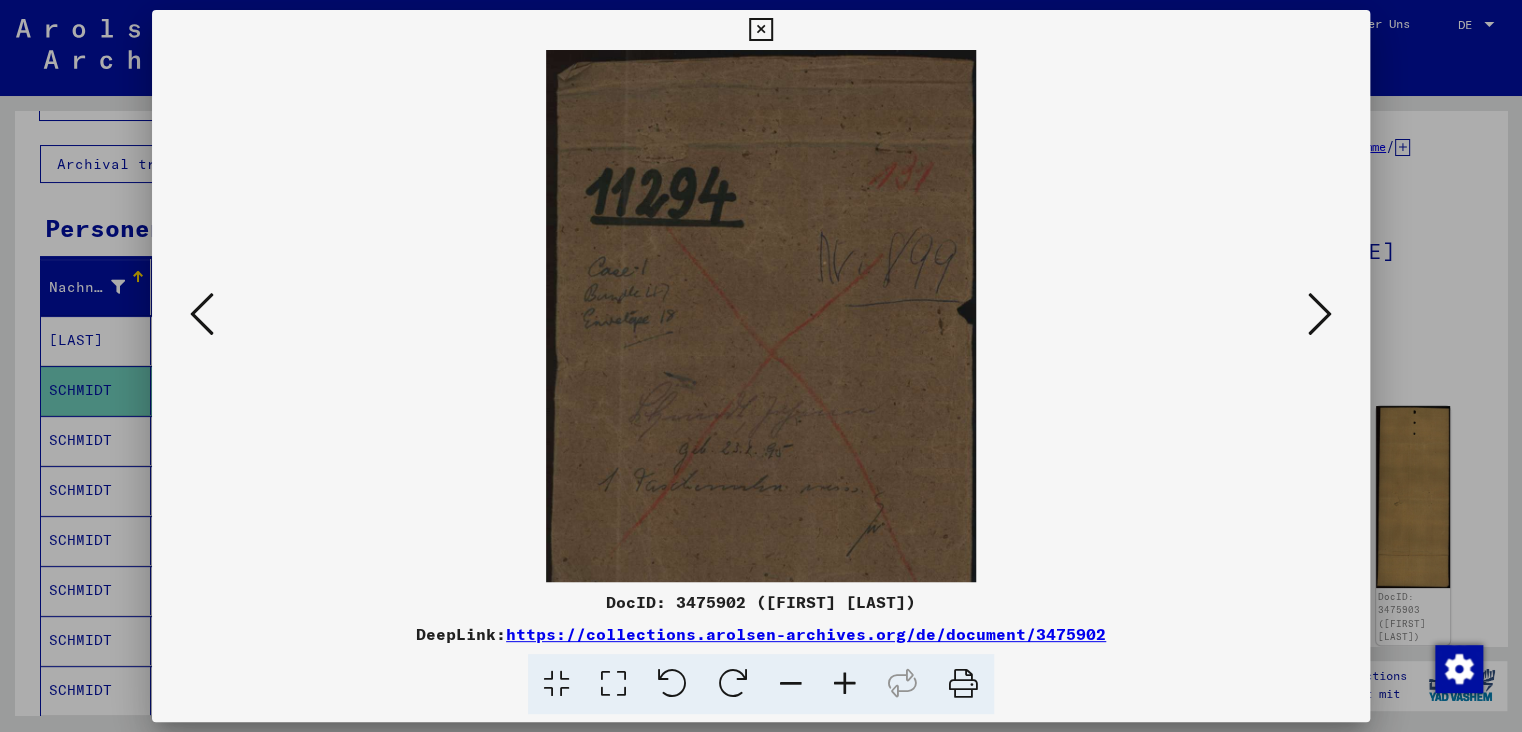 click at bounding box center [845, 684] 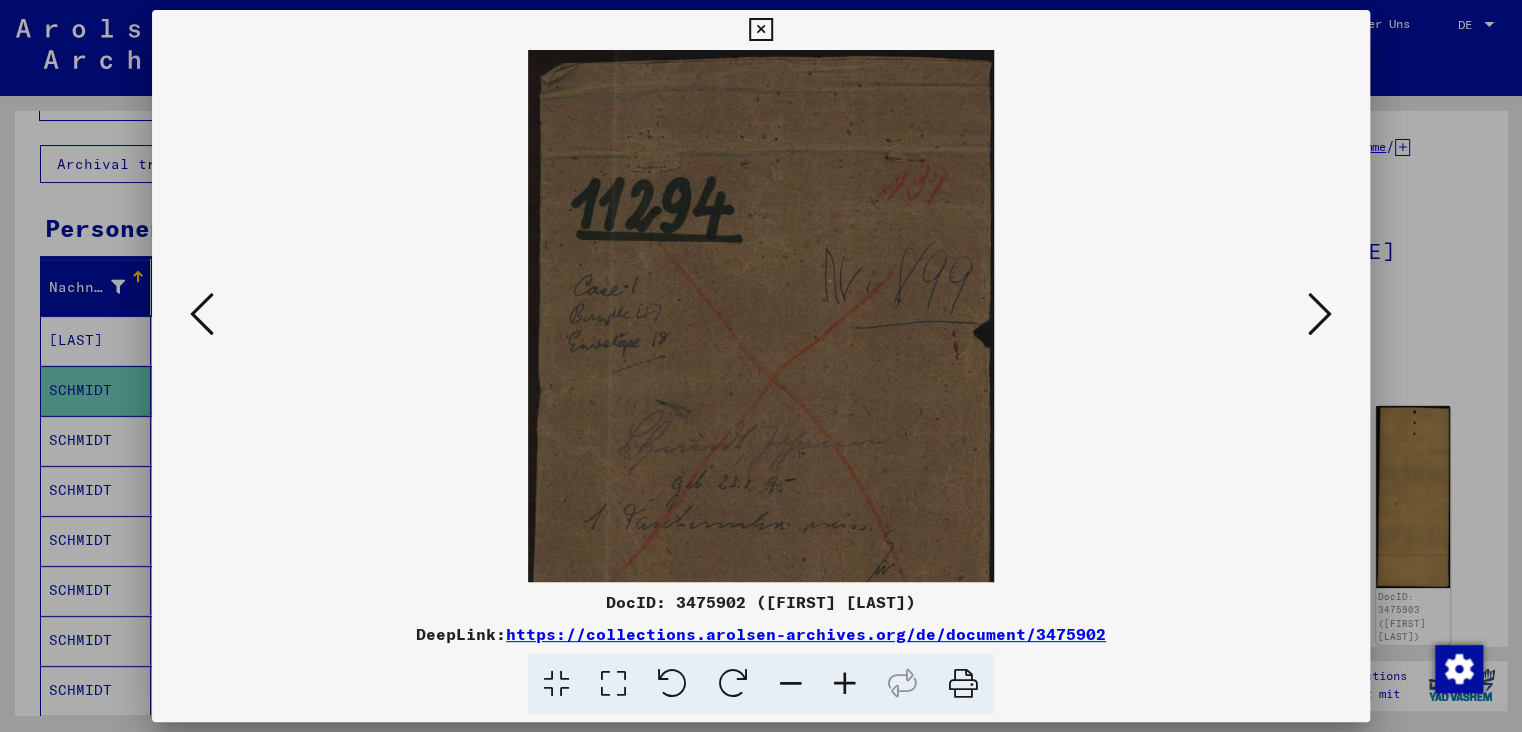 click at bounding box center [845, 684] 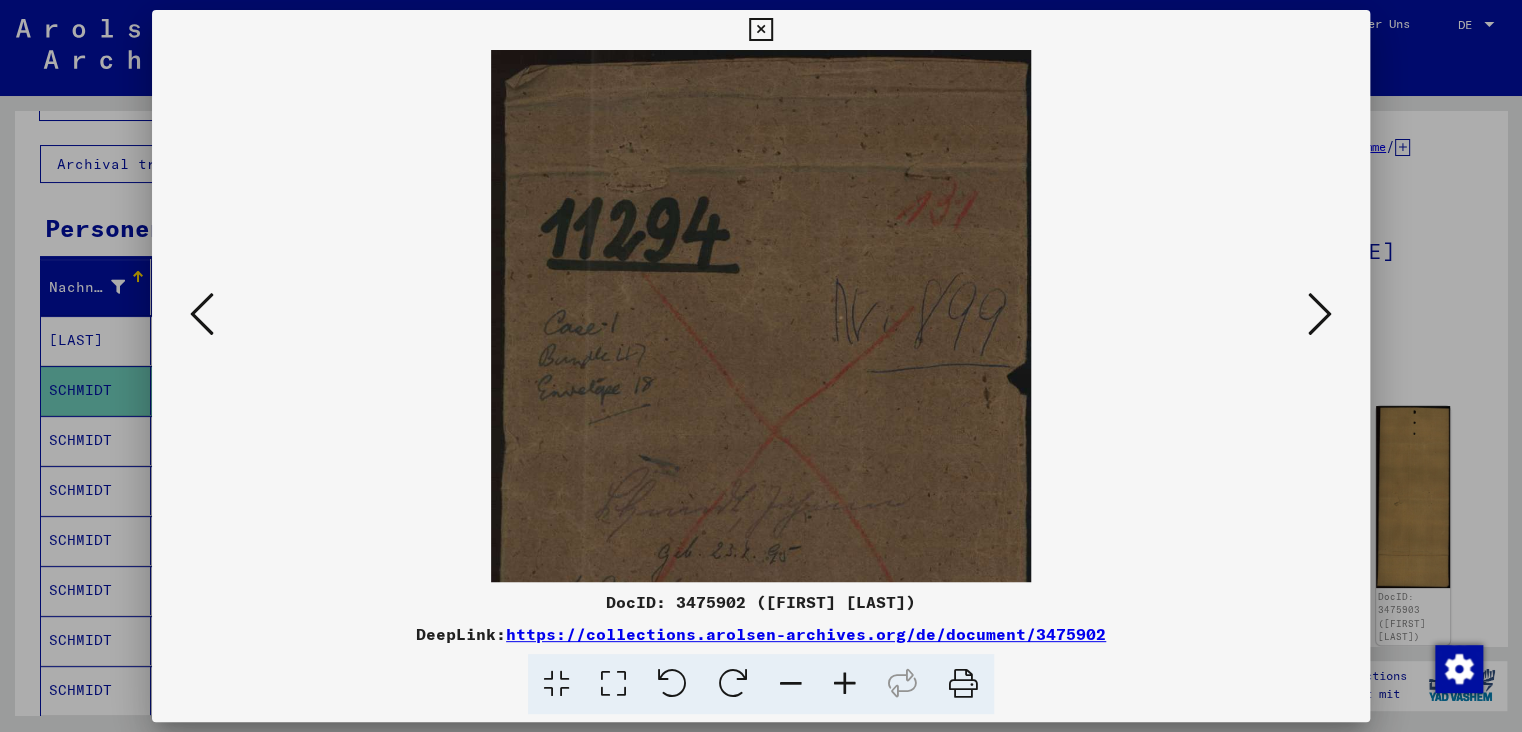 click at bounding box center (845, 684) 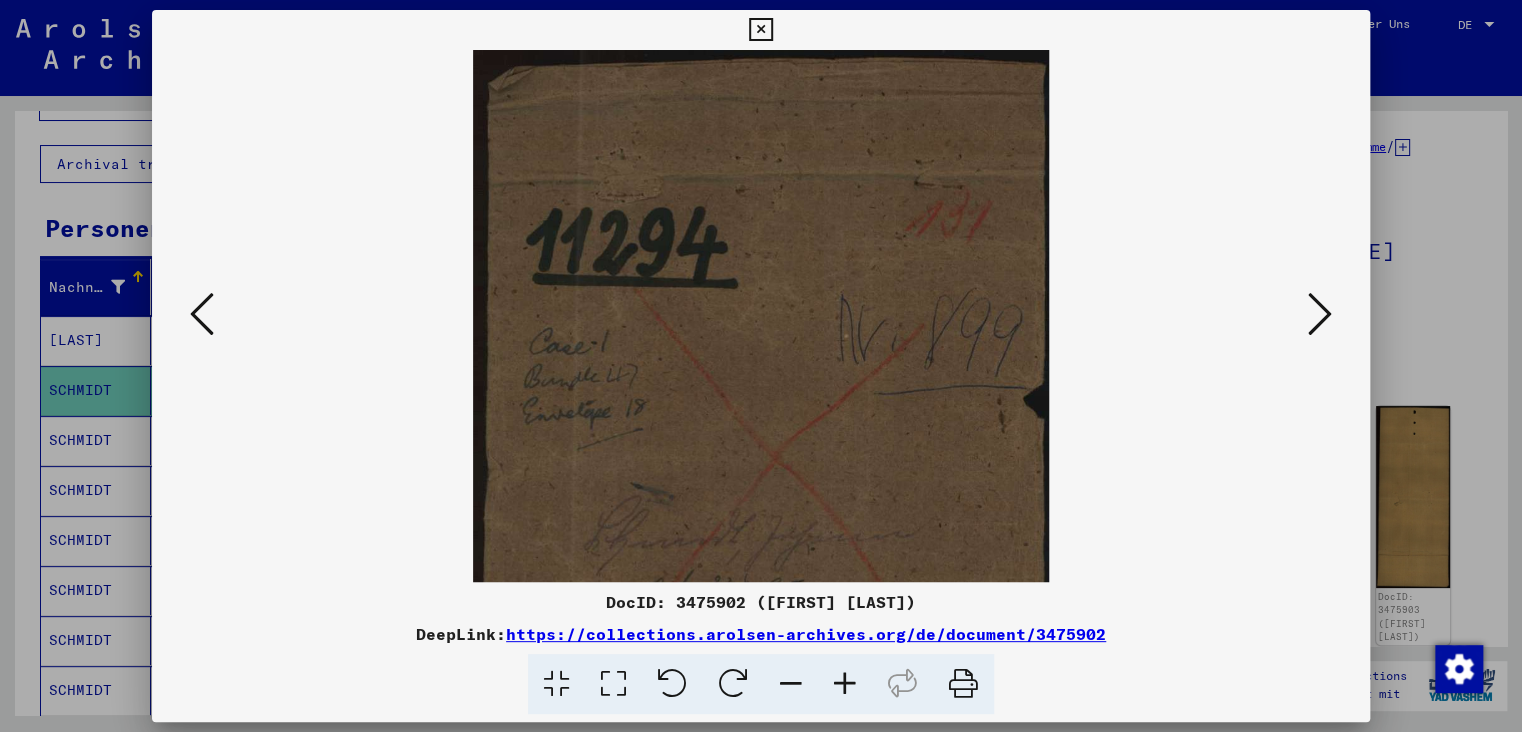 click at bounding box center (845, 684) 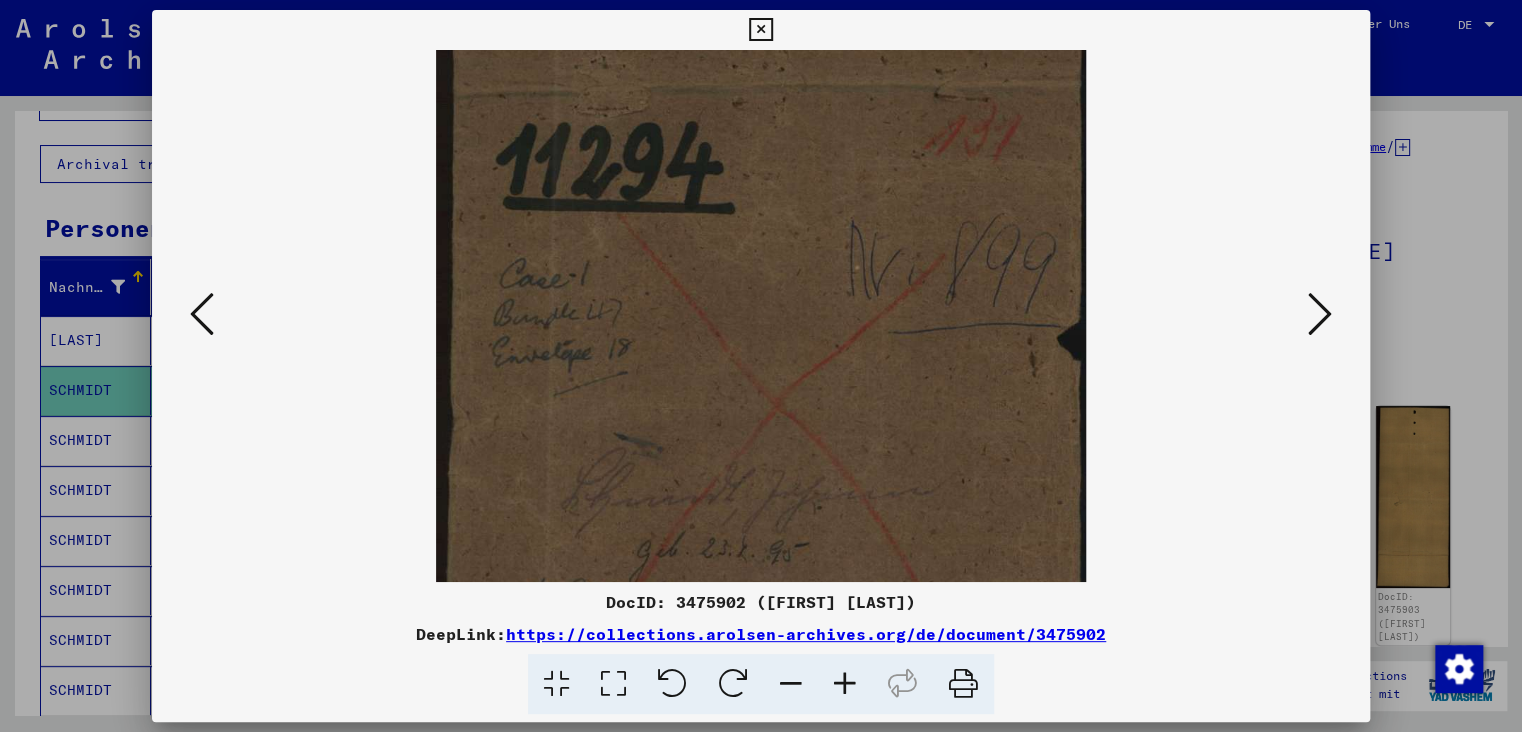 drag, startPoint x: 881, startPoint y: 463, endPoint x: 871, endPoint y: 359, distance: 104.47966 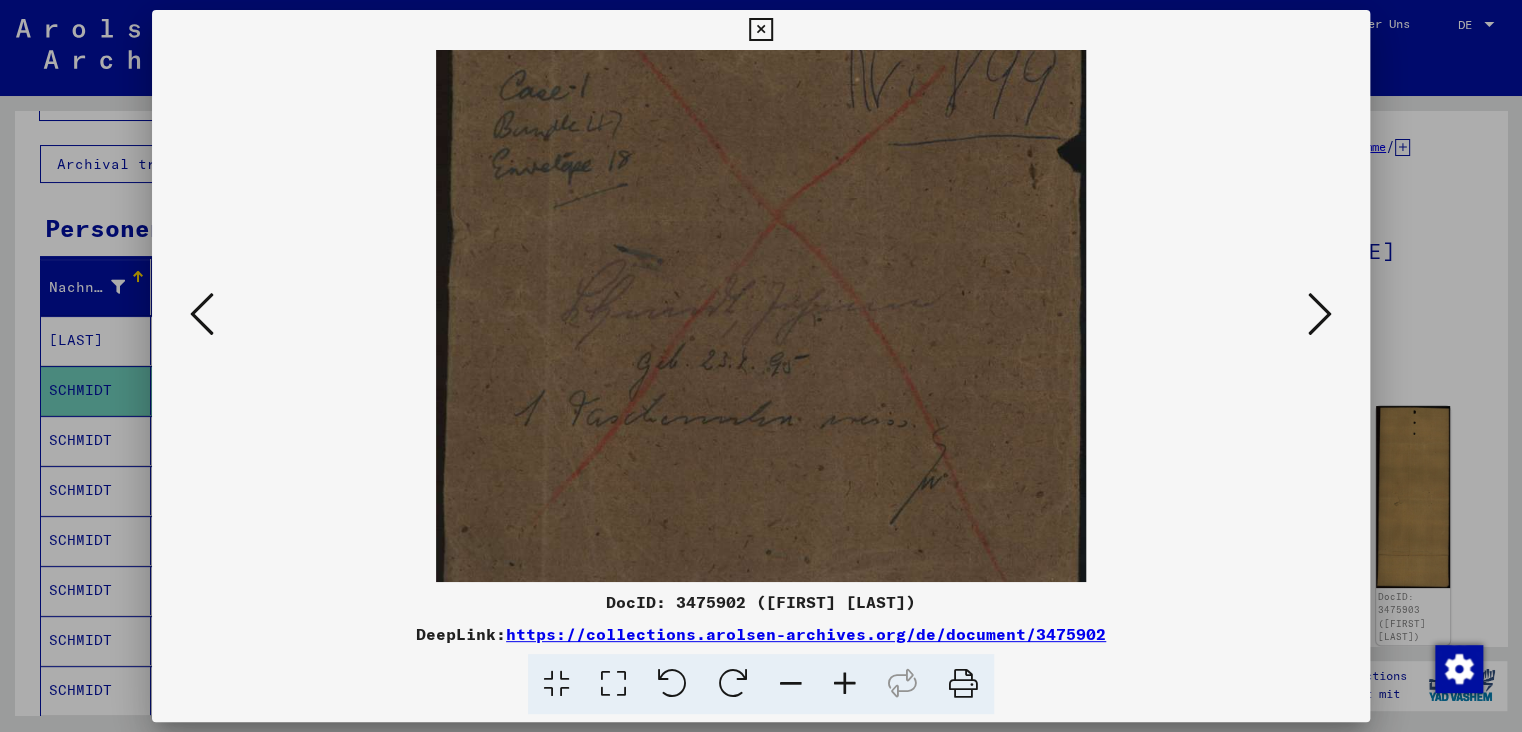 drag, startPoint x: 873, startPoint y: 478, endPoint x: 887, endPoint y: 244, distance: 234.41843 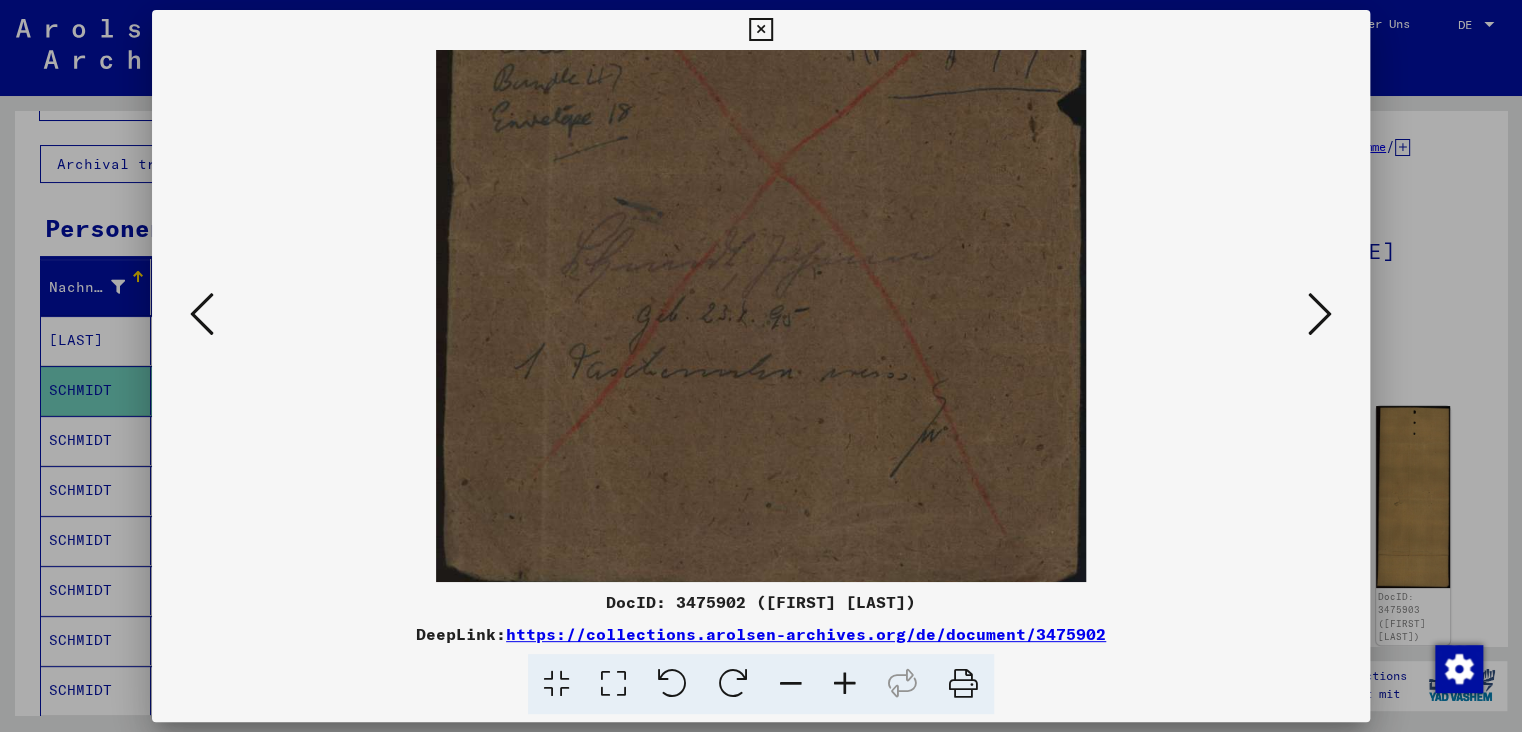 click at bounding box center (1320, 314) 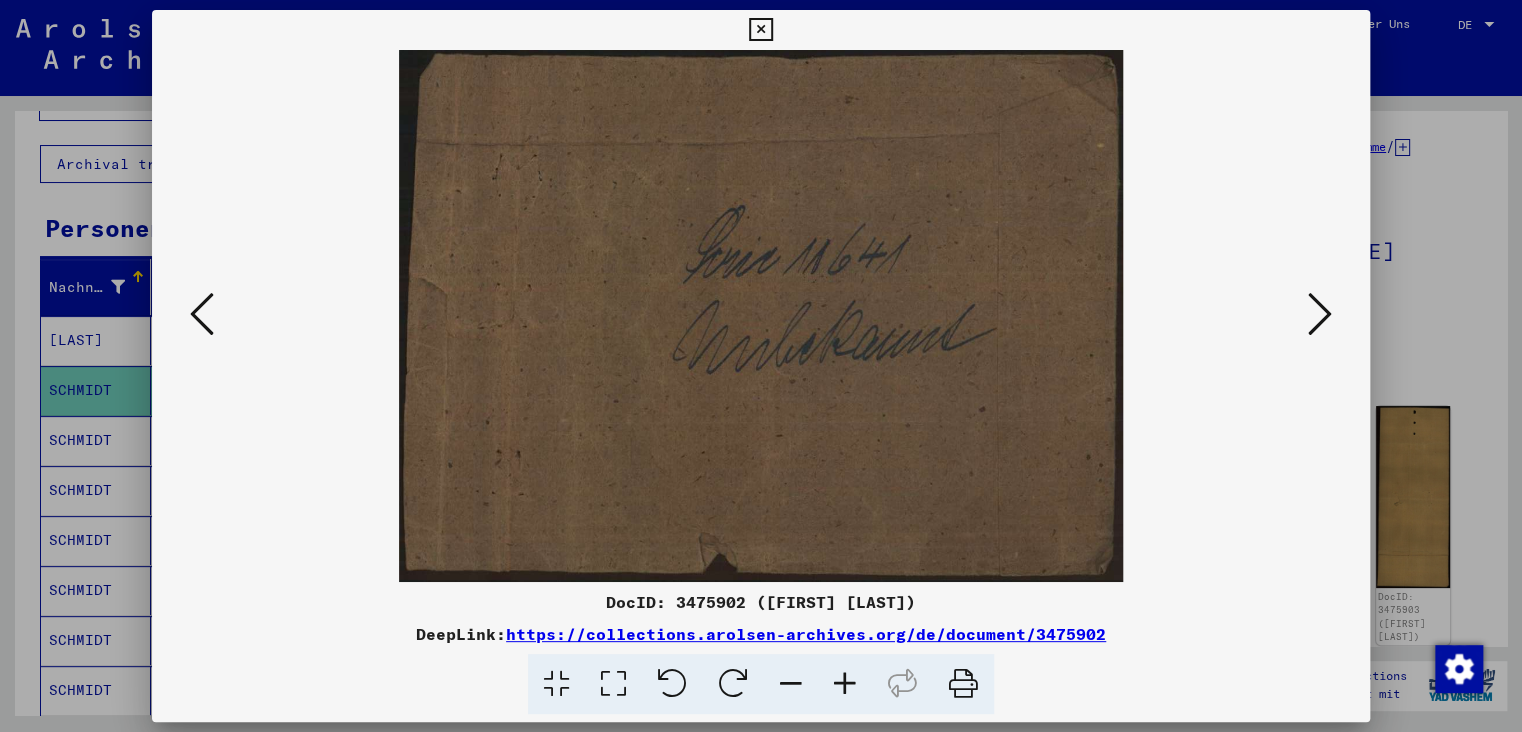 click at bounding box center (1320, 314) 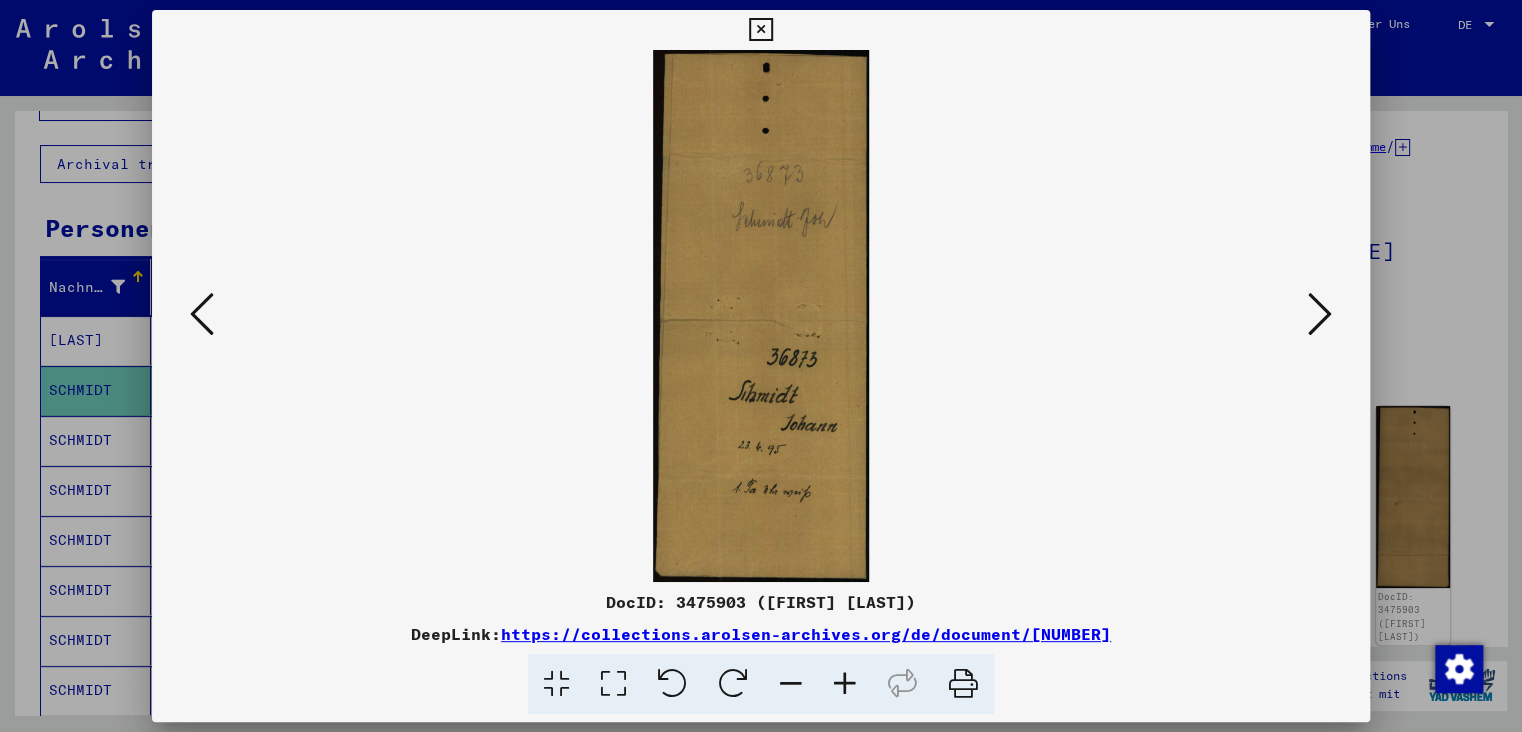 click at bounding box center (760, 30) 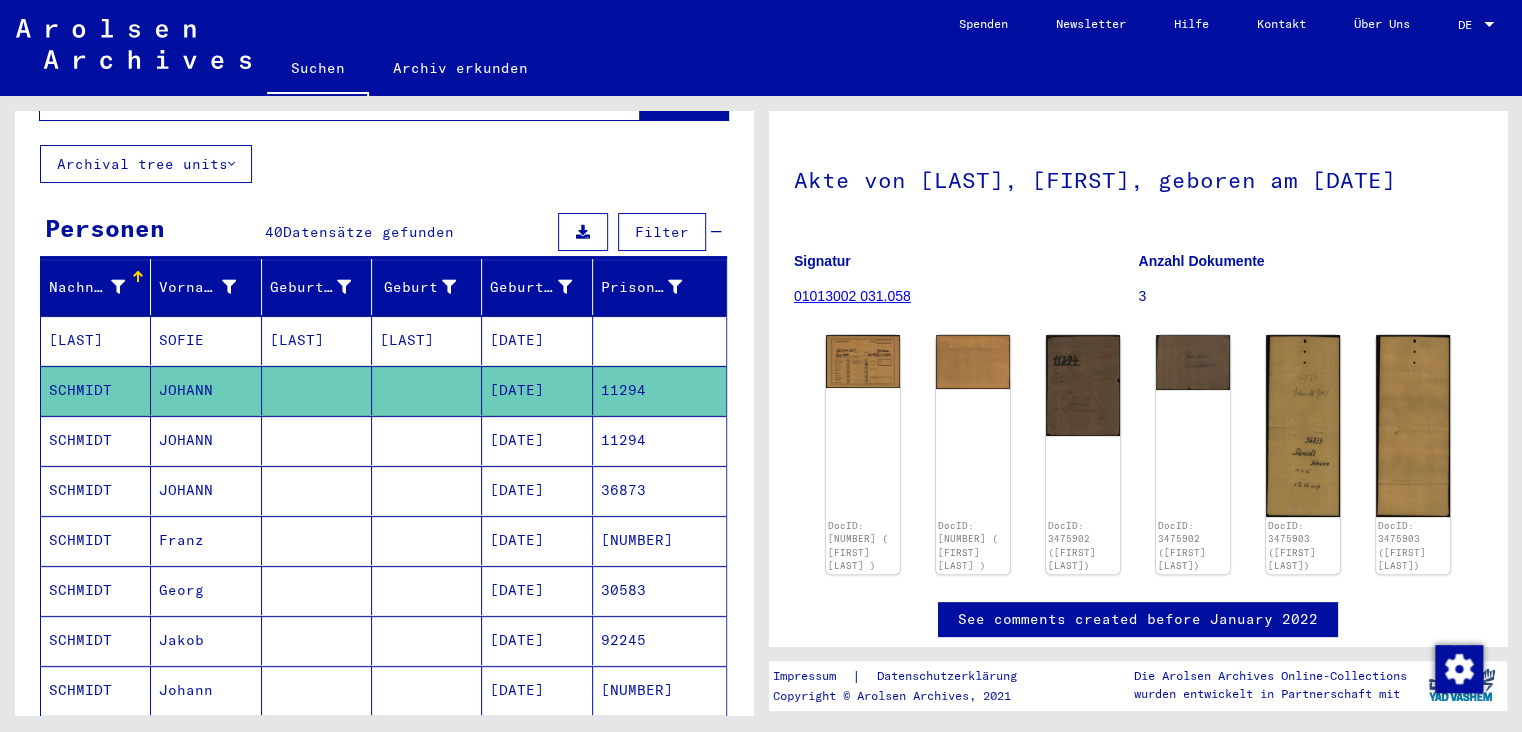 scroll, scrollTop: 110, scrollLeft: 0, axis: vertical 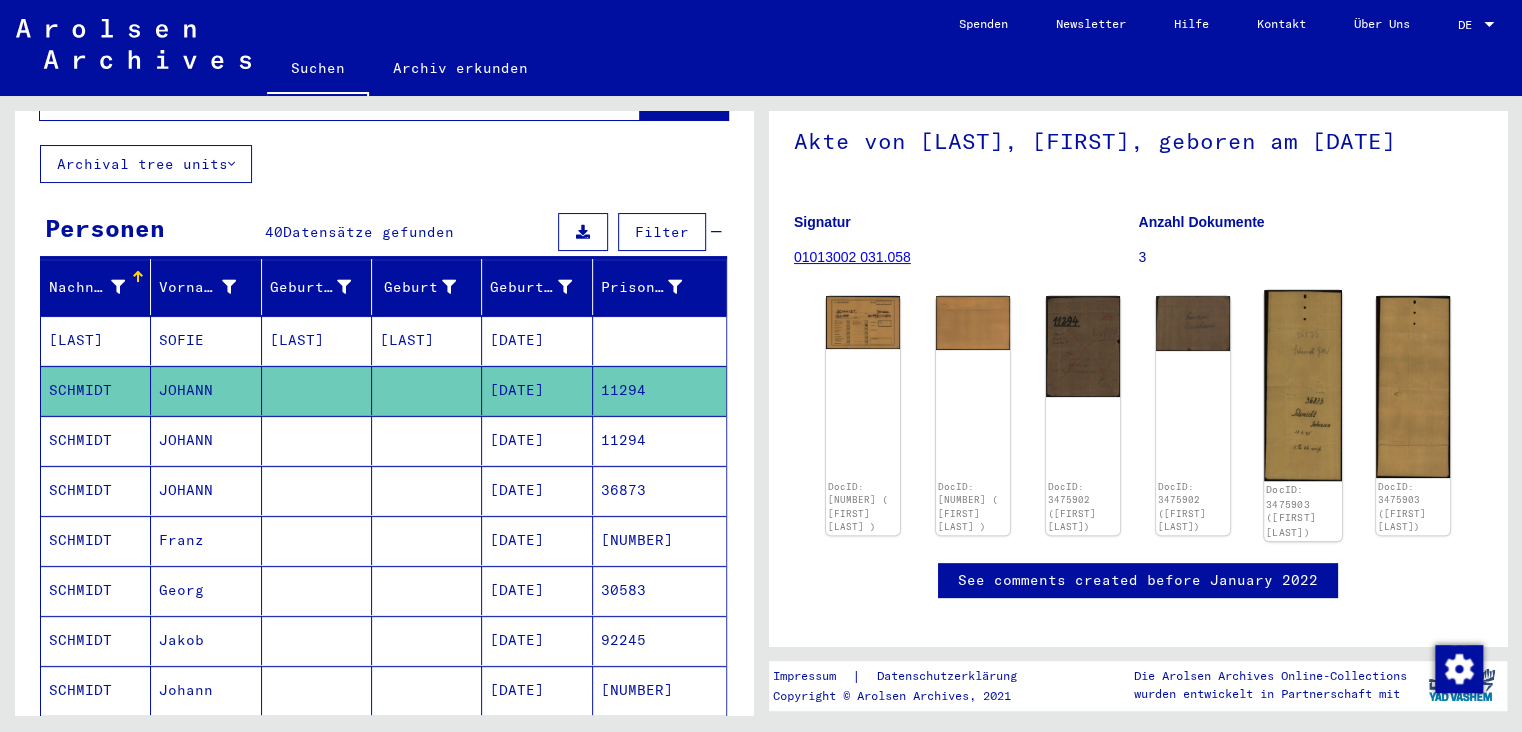 click 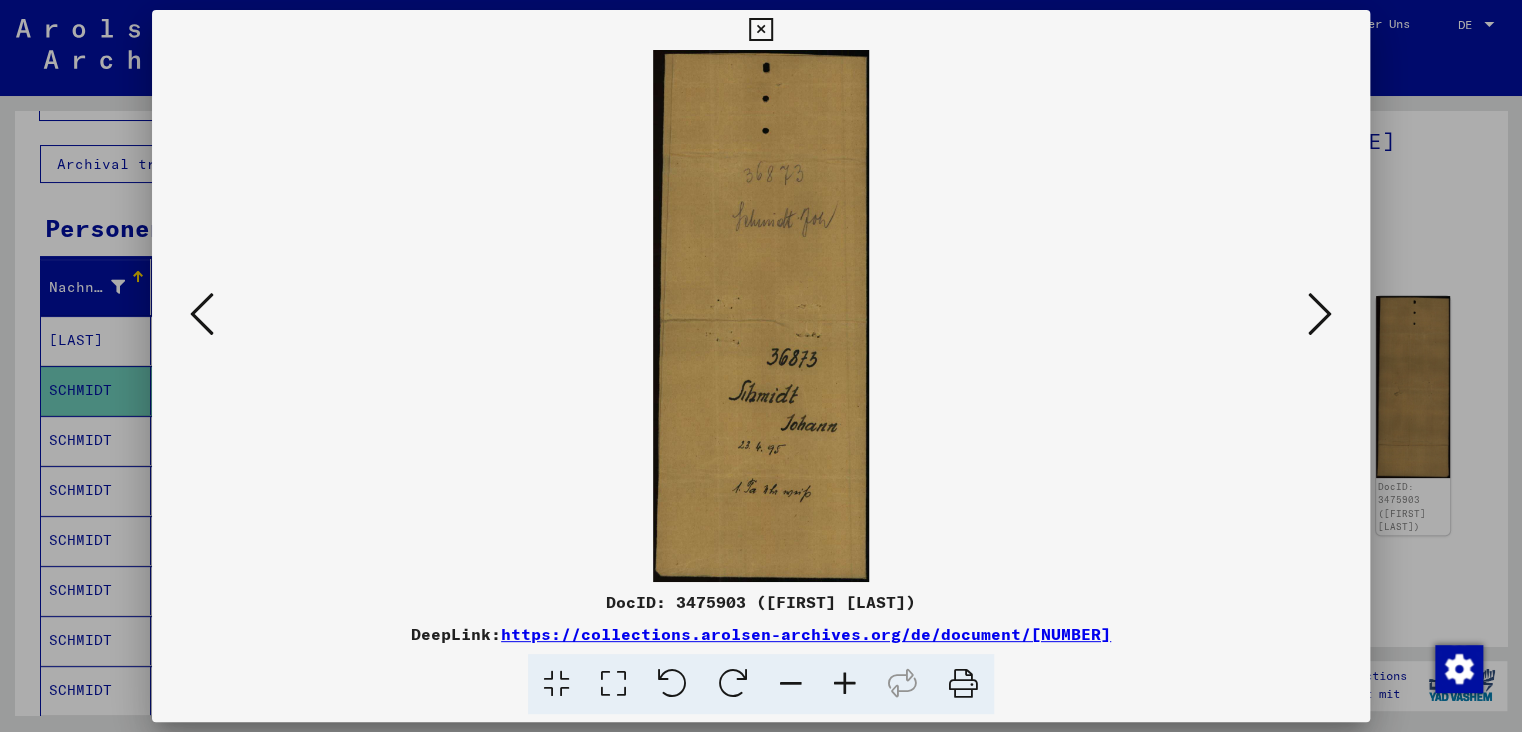 click at bounding box center (845, 684) 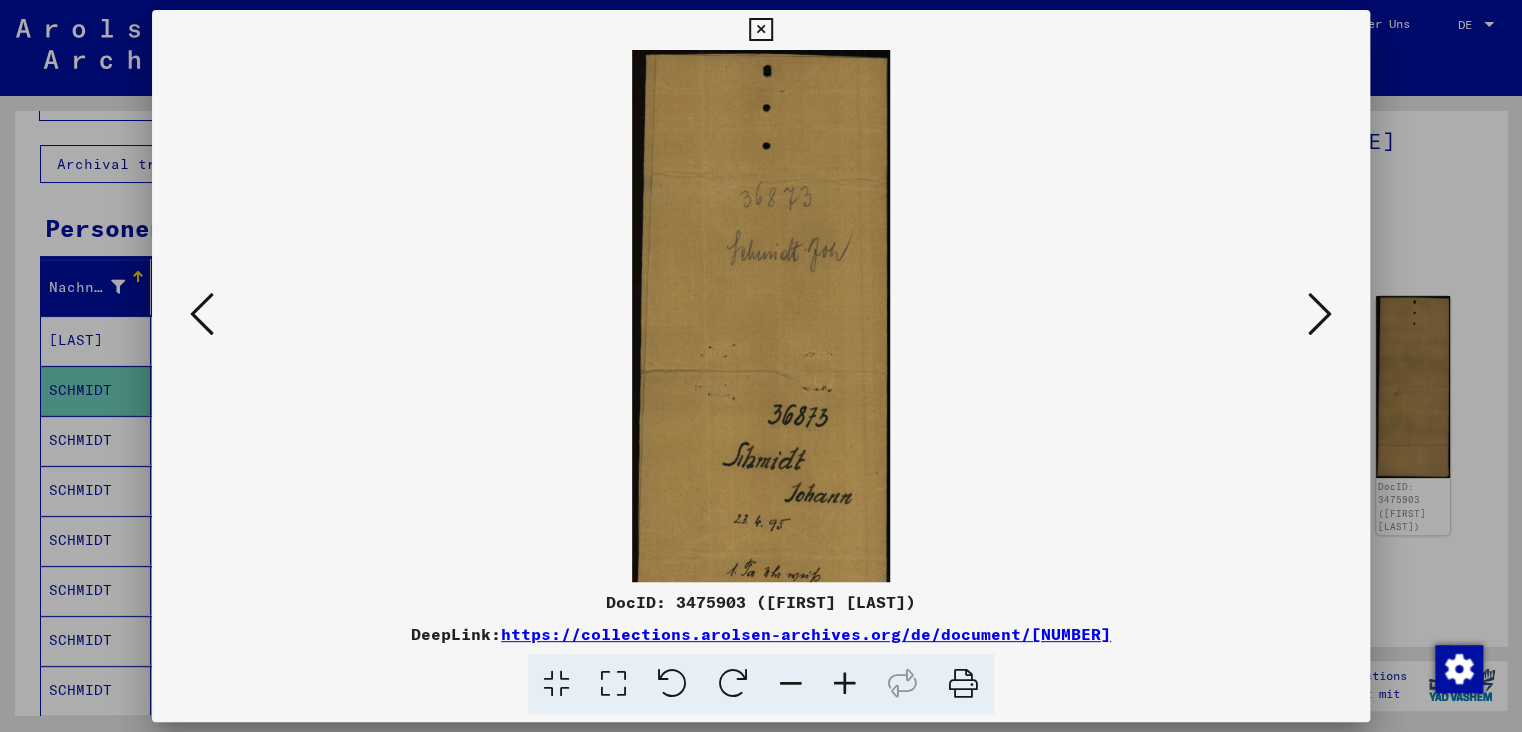 click at bounding box center (845, 684) 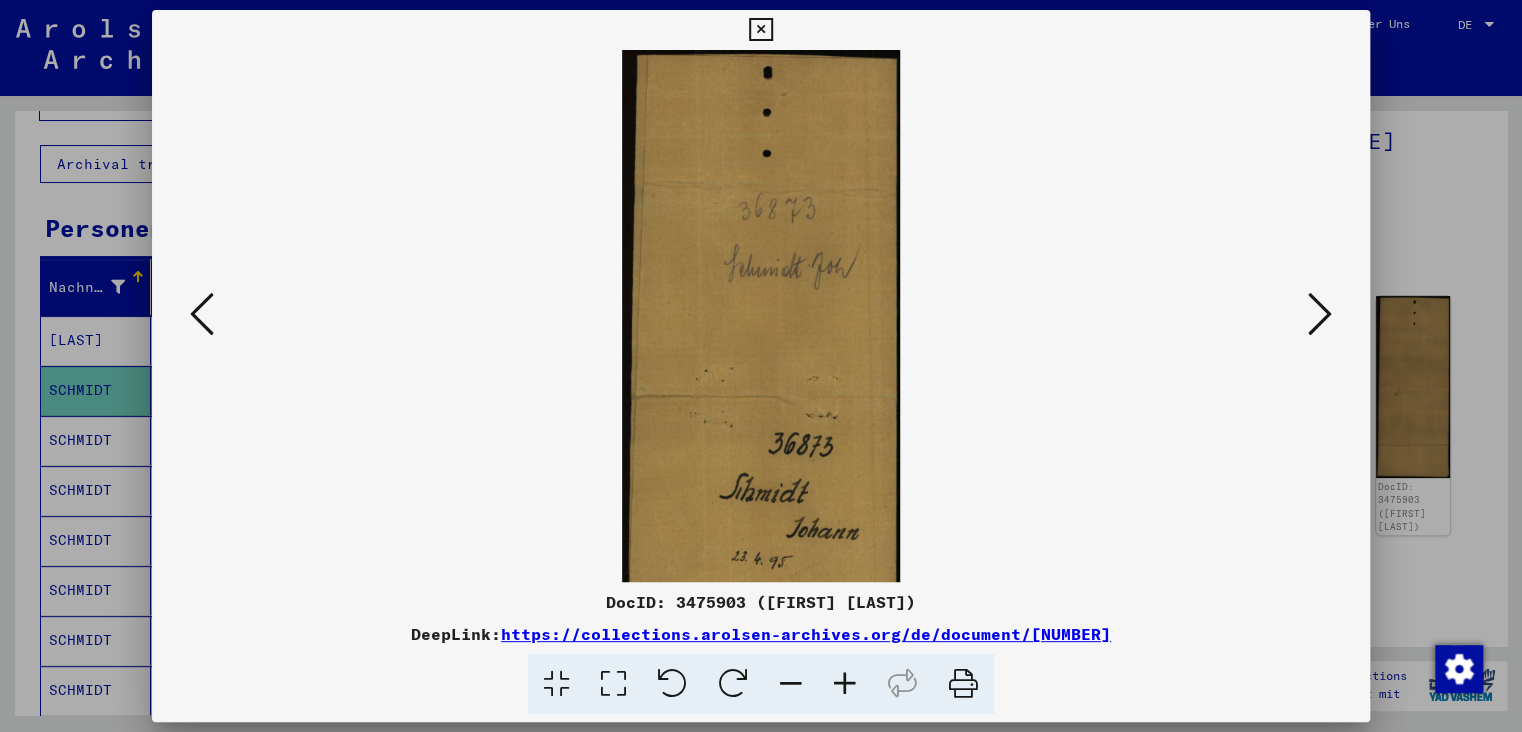 click at bounding box center (845, 684) 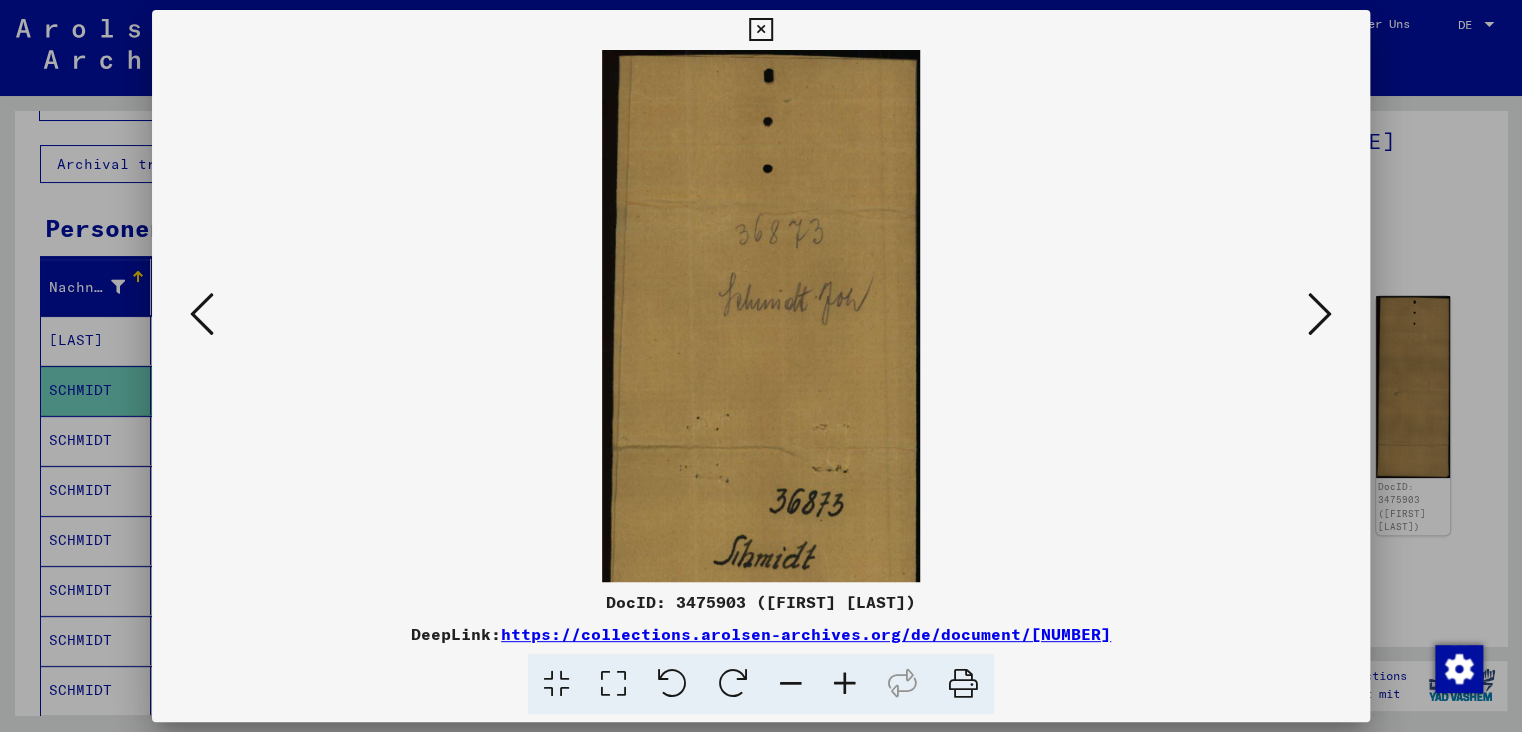click at bounding box center (845, 684) 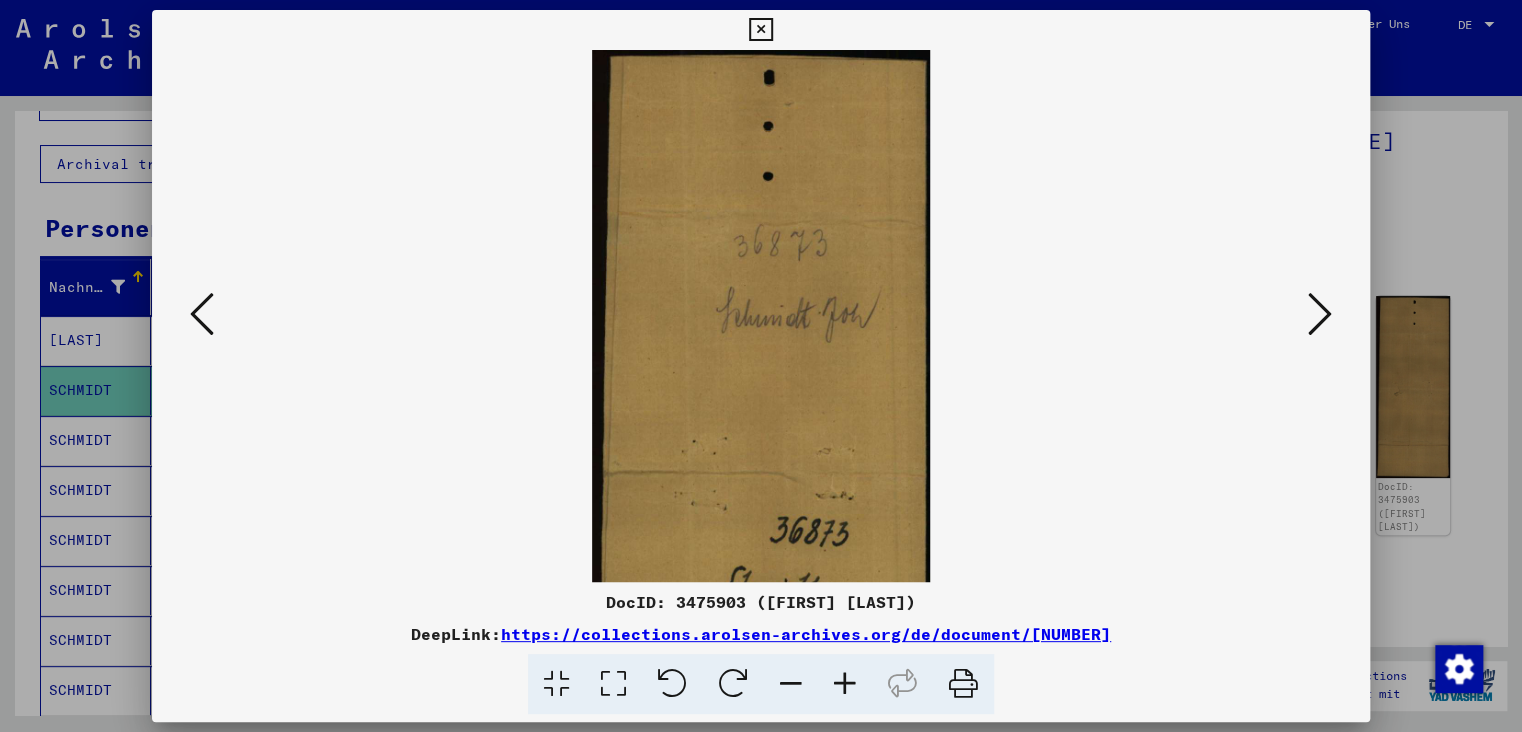 click at bounding box center (845, 684) 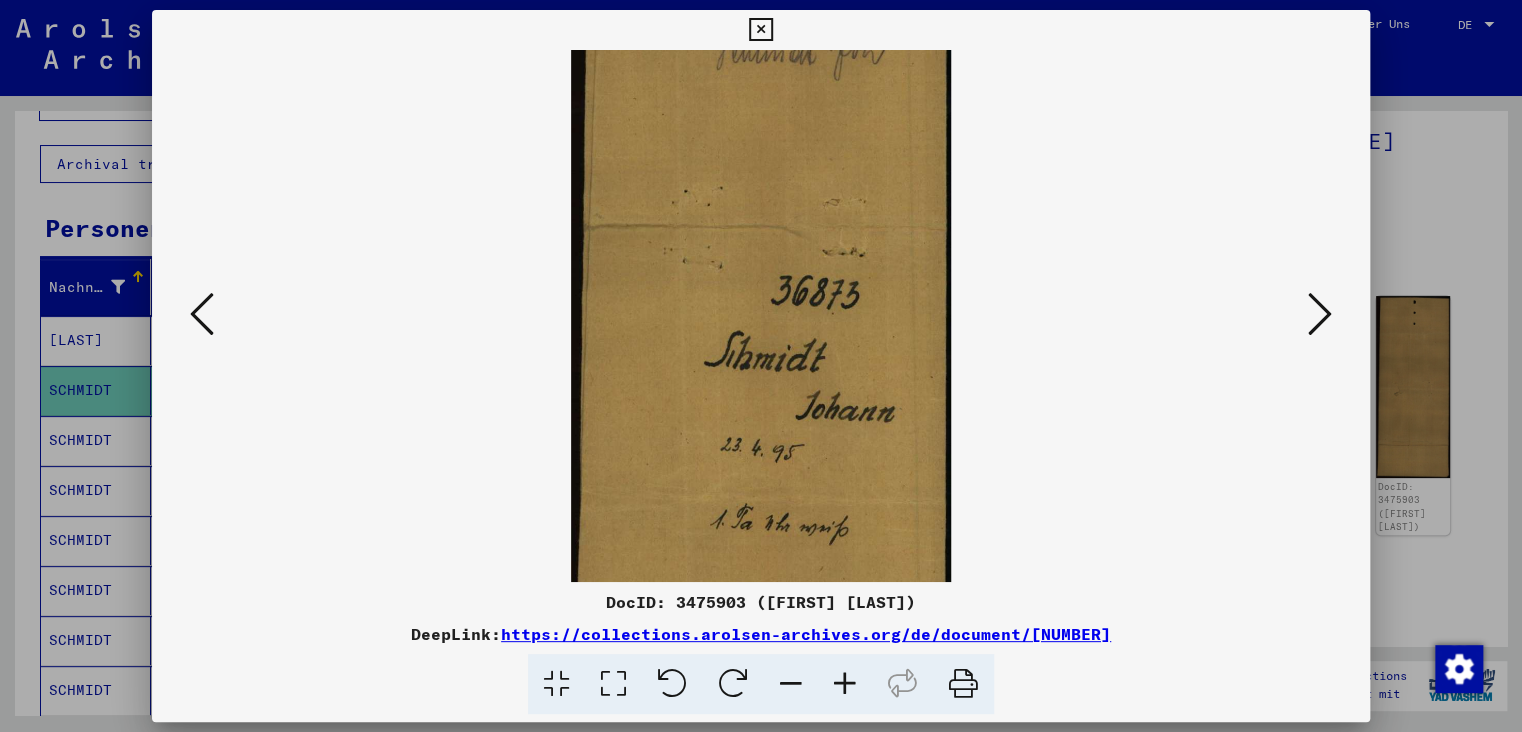 drag, startPoint x: 809, startPoint y: 482, endPoint x: 806, endPoint y: 263, distance: 219.02055 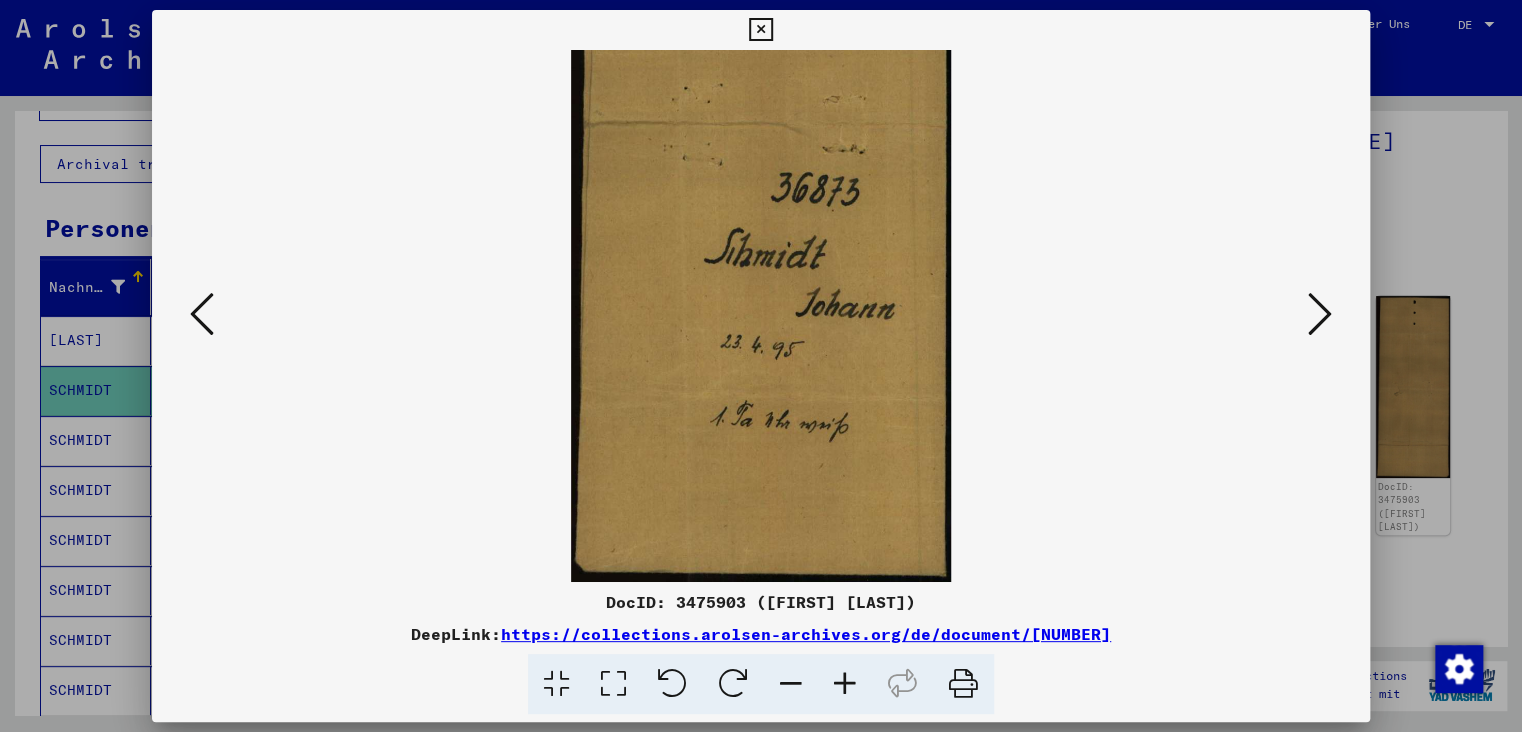 drag, startPoint x: 795, startPoint y: 308, endPoint x: 786, endPoint y: 214, distance: 94.42987 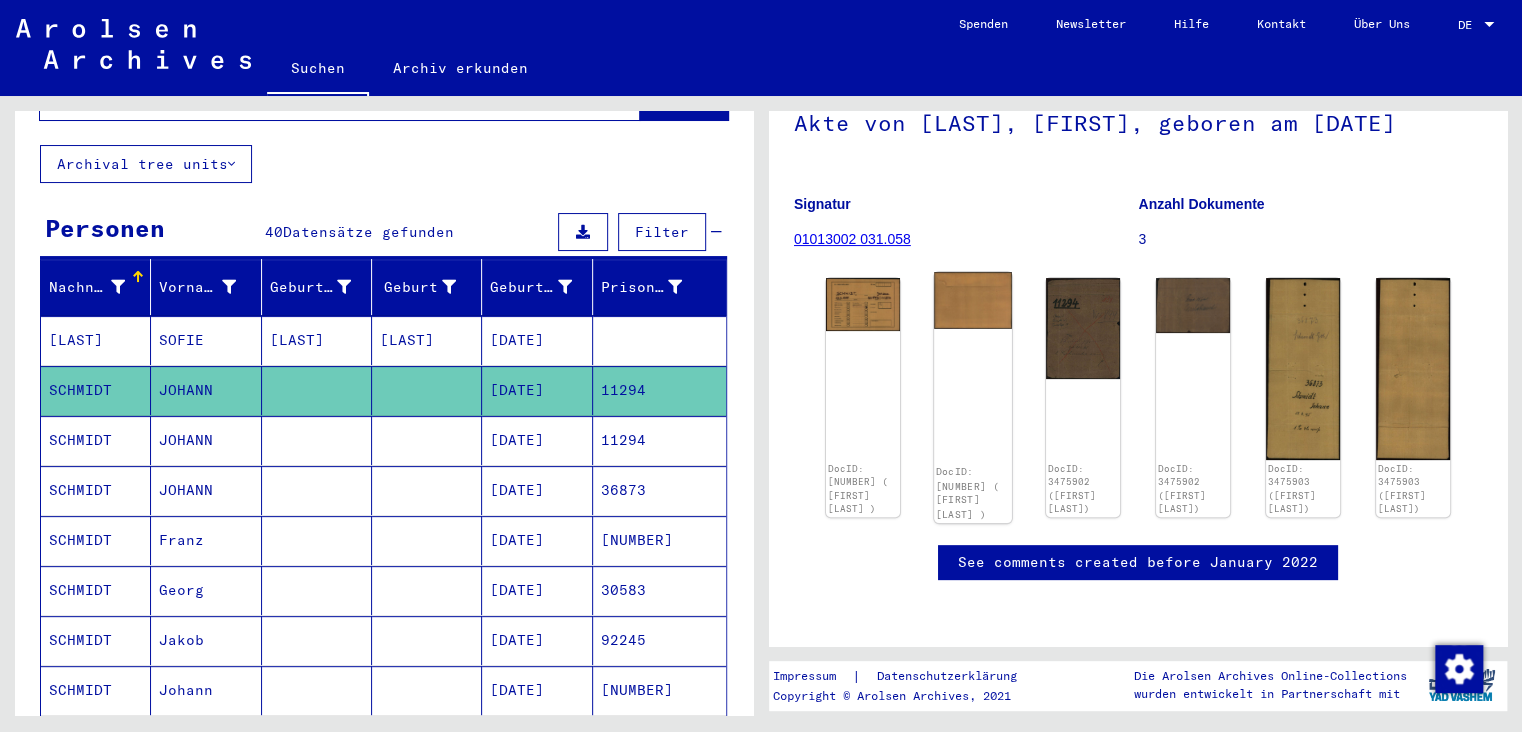 scroll, scrollTop: 110, scrollLeft: 0, axis: vertical 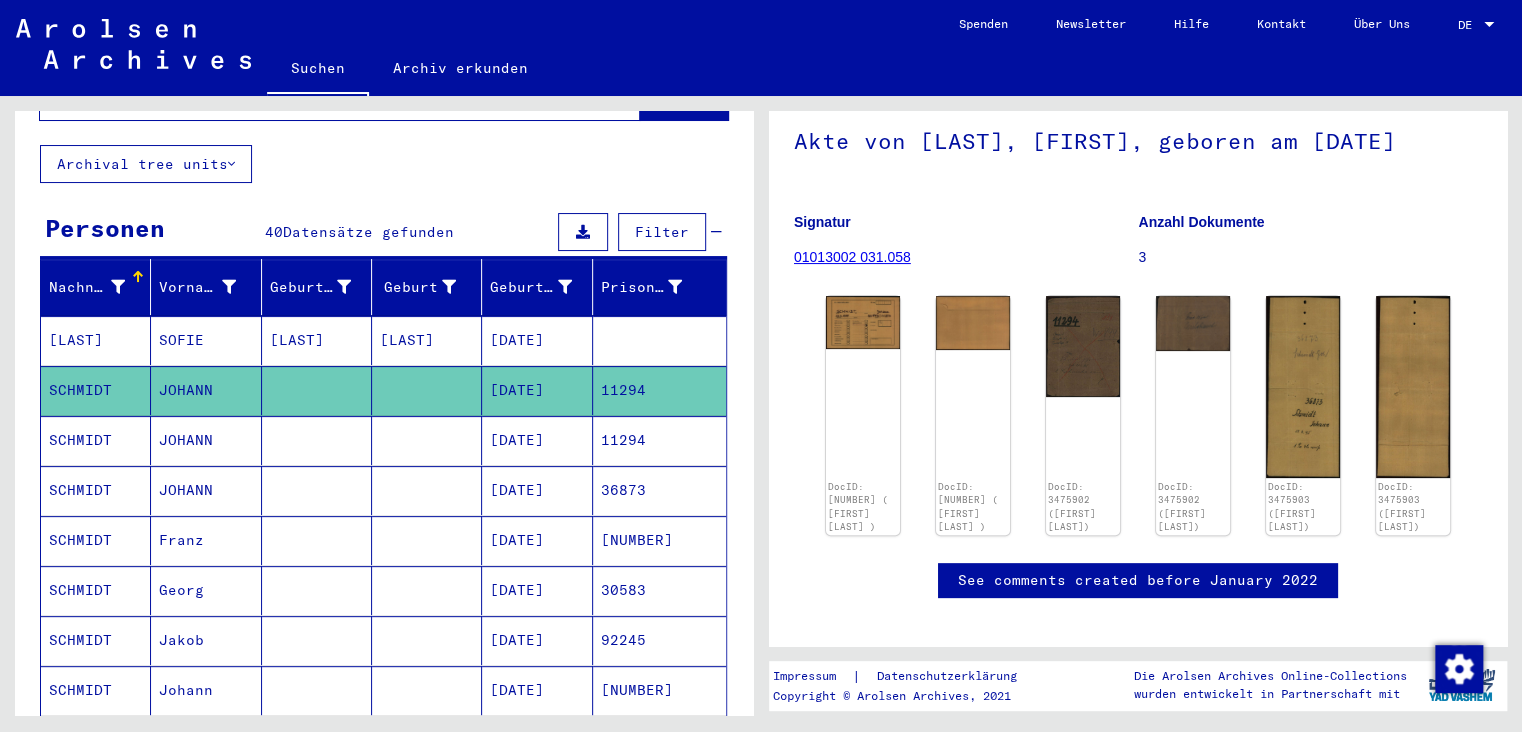 click on "SCHMIDT" at bounding box center [96, 490] 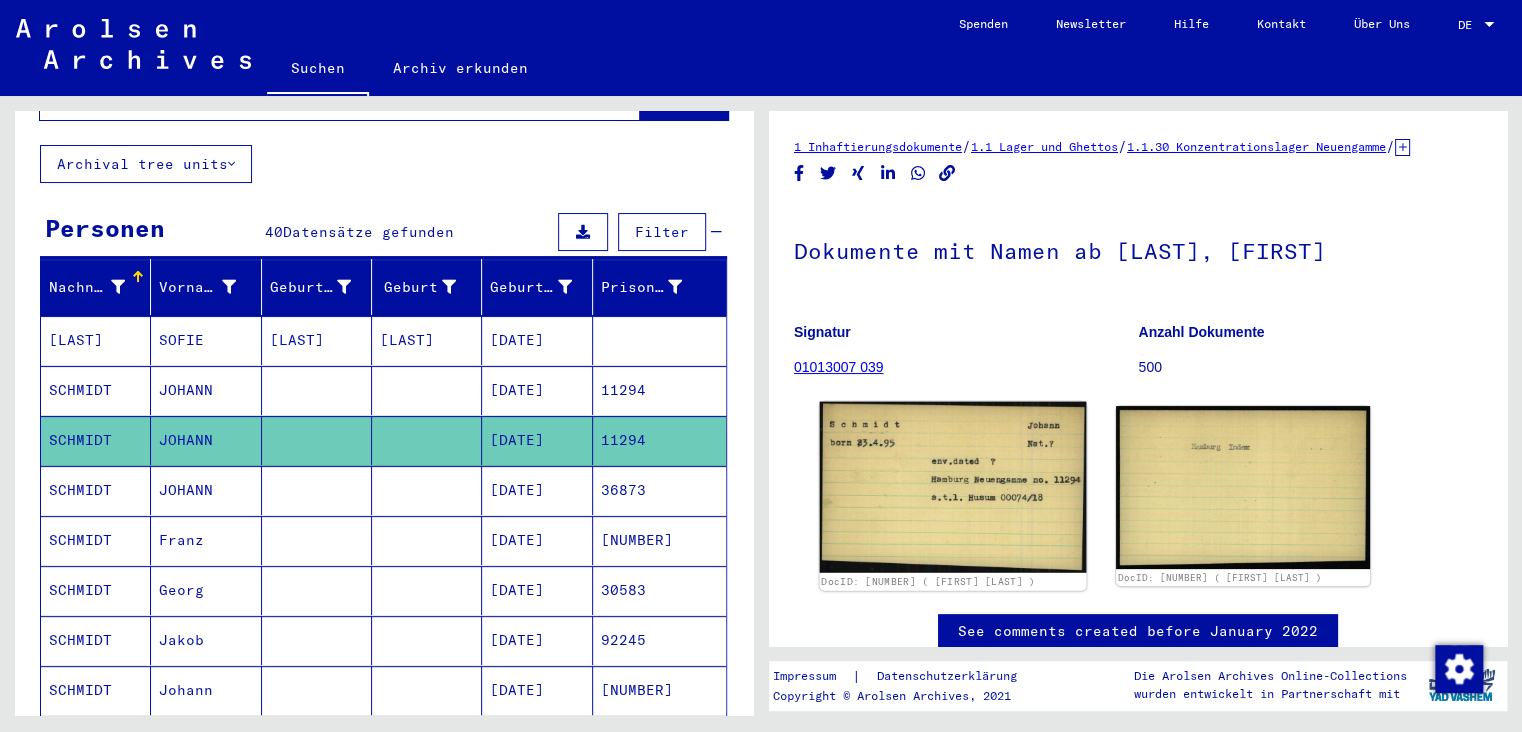 click 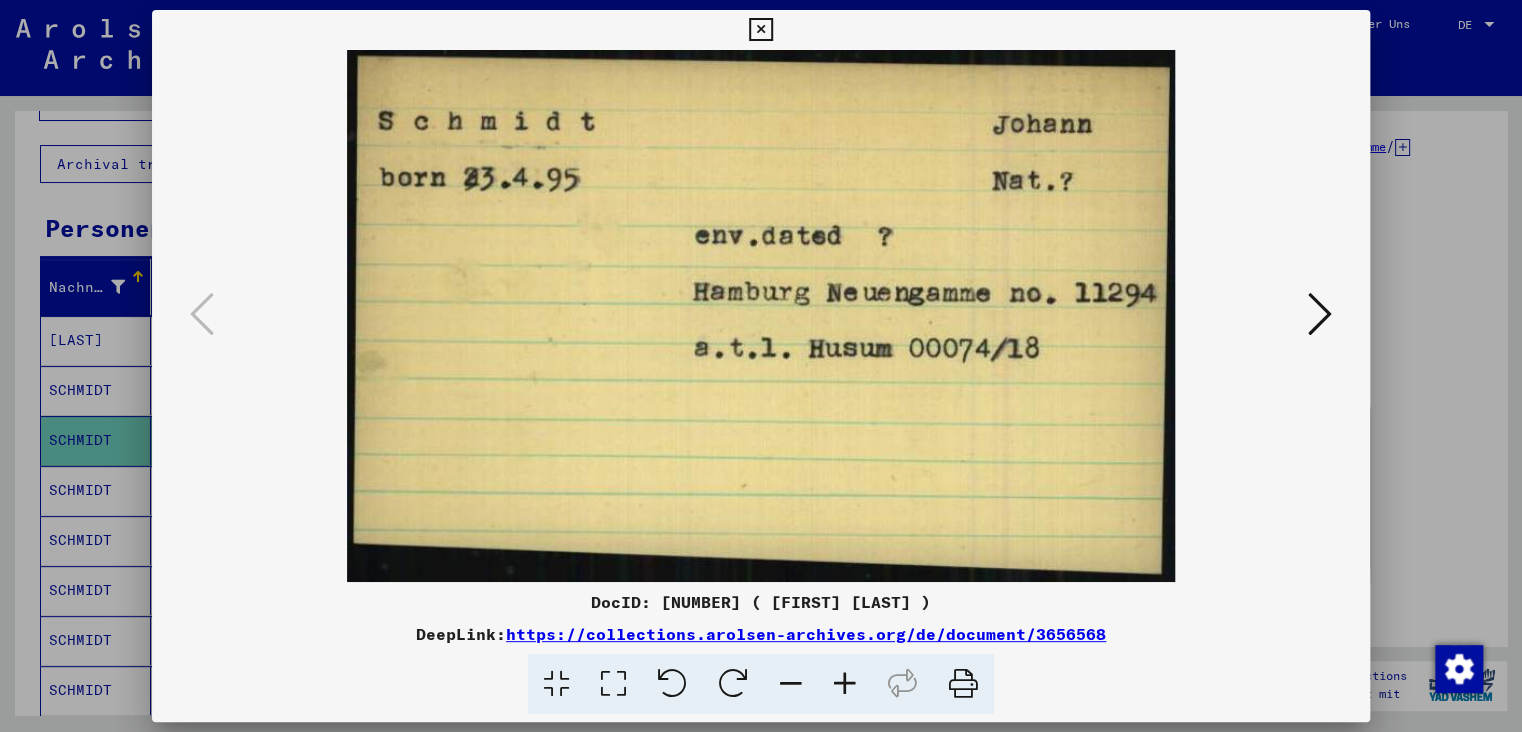 drag, startPoint x: 1357, startPoint y: 31, endPoint x: 1202, endPoint y: 178, distance: 213.62115 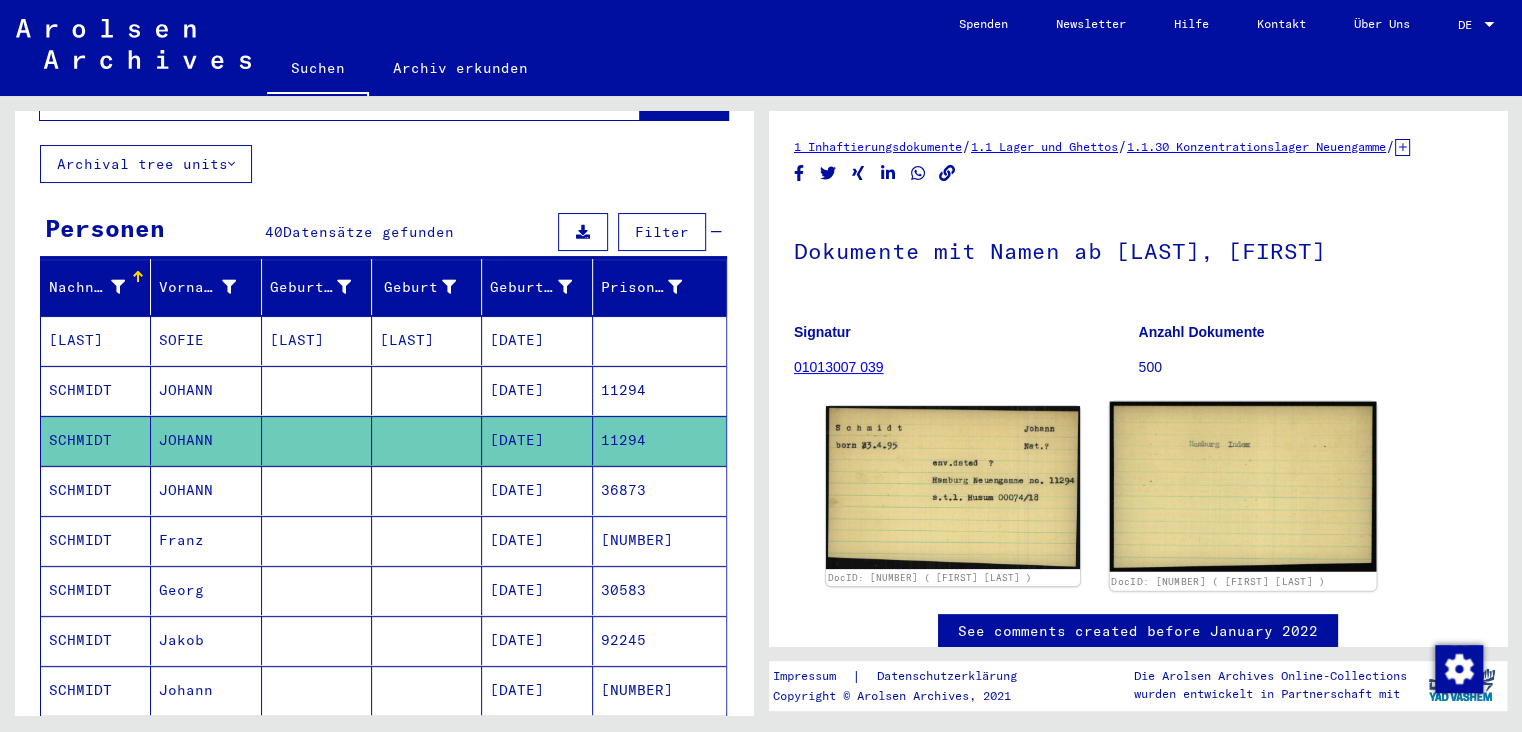 click 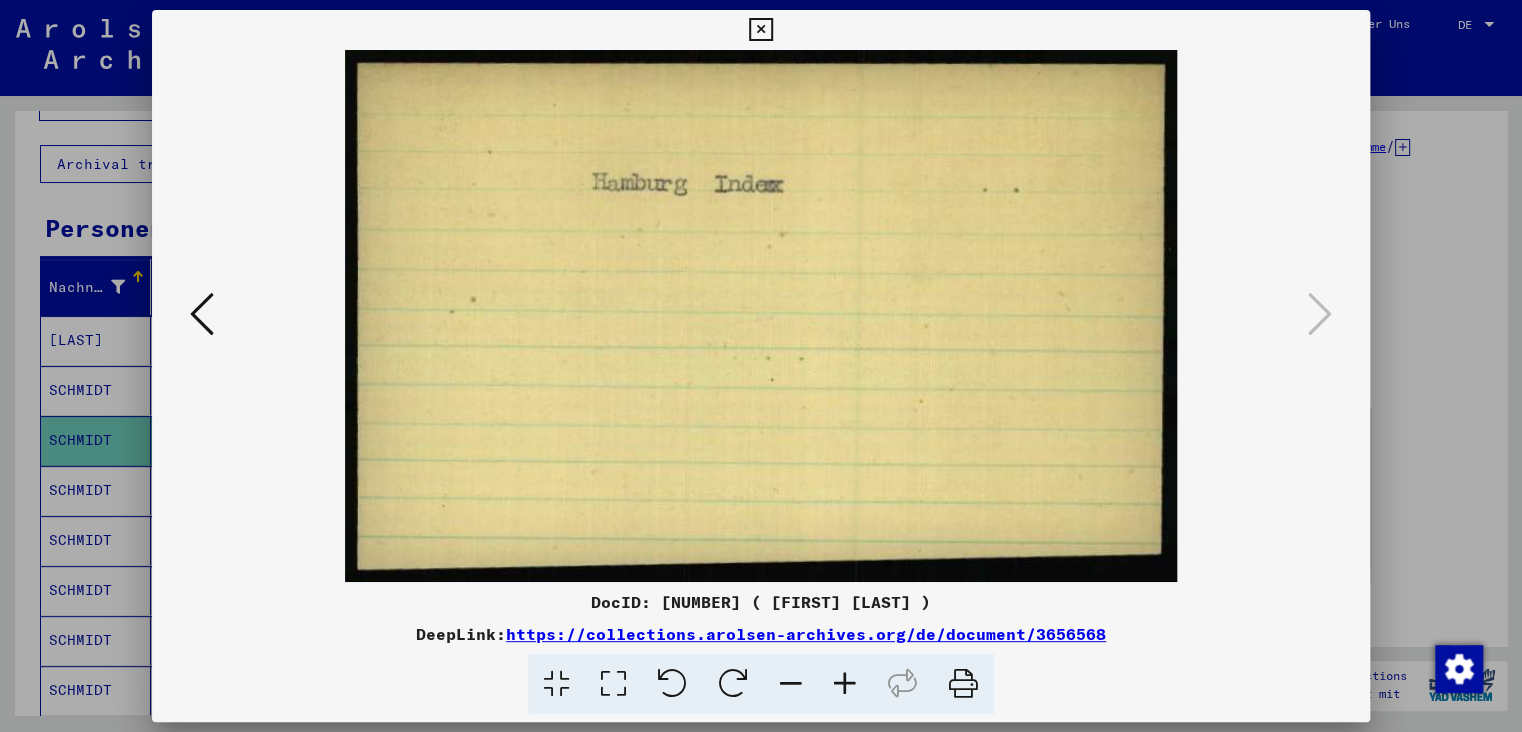 click at bounding box center [760, 30] 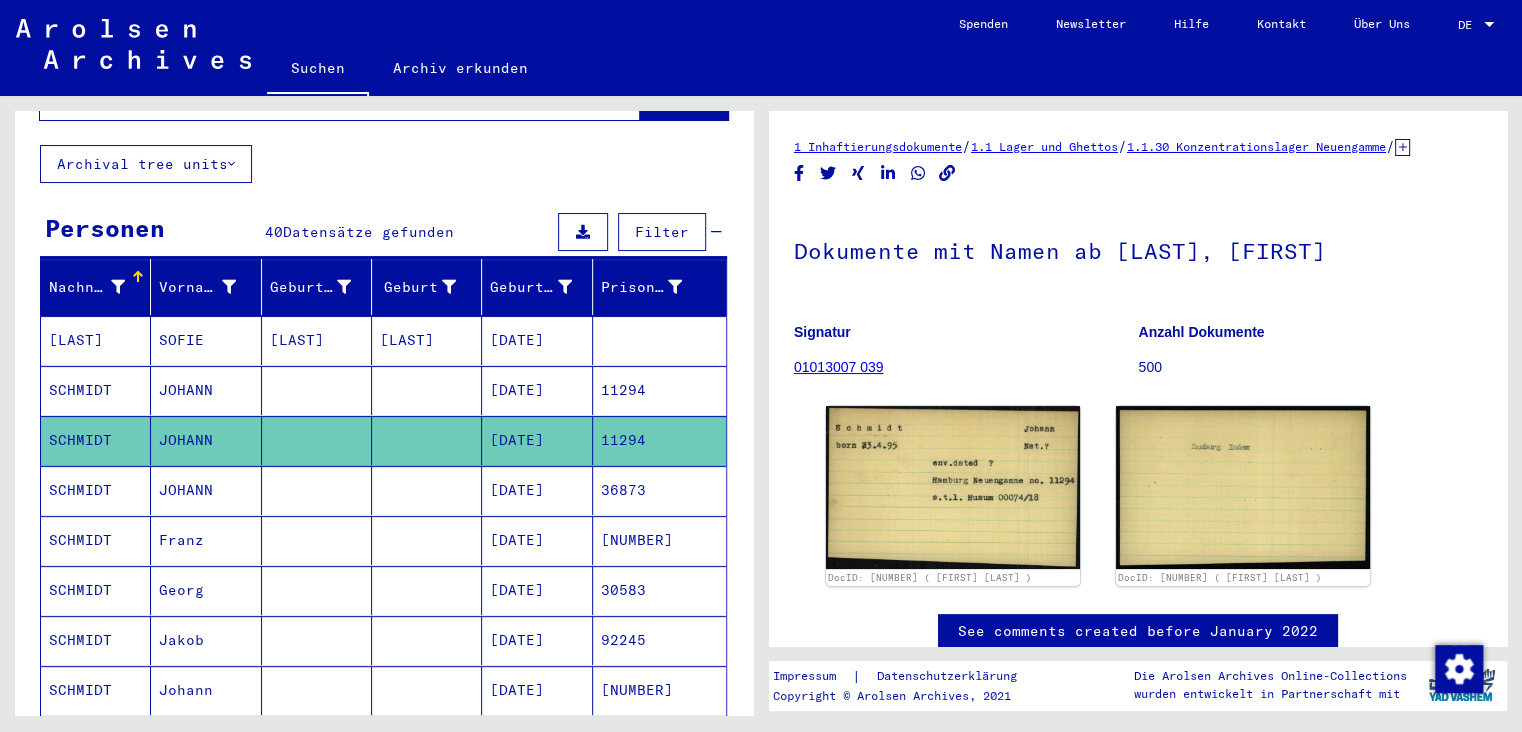 click on "SCHMIDT" at bounding box center [96, 540] 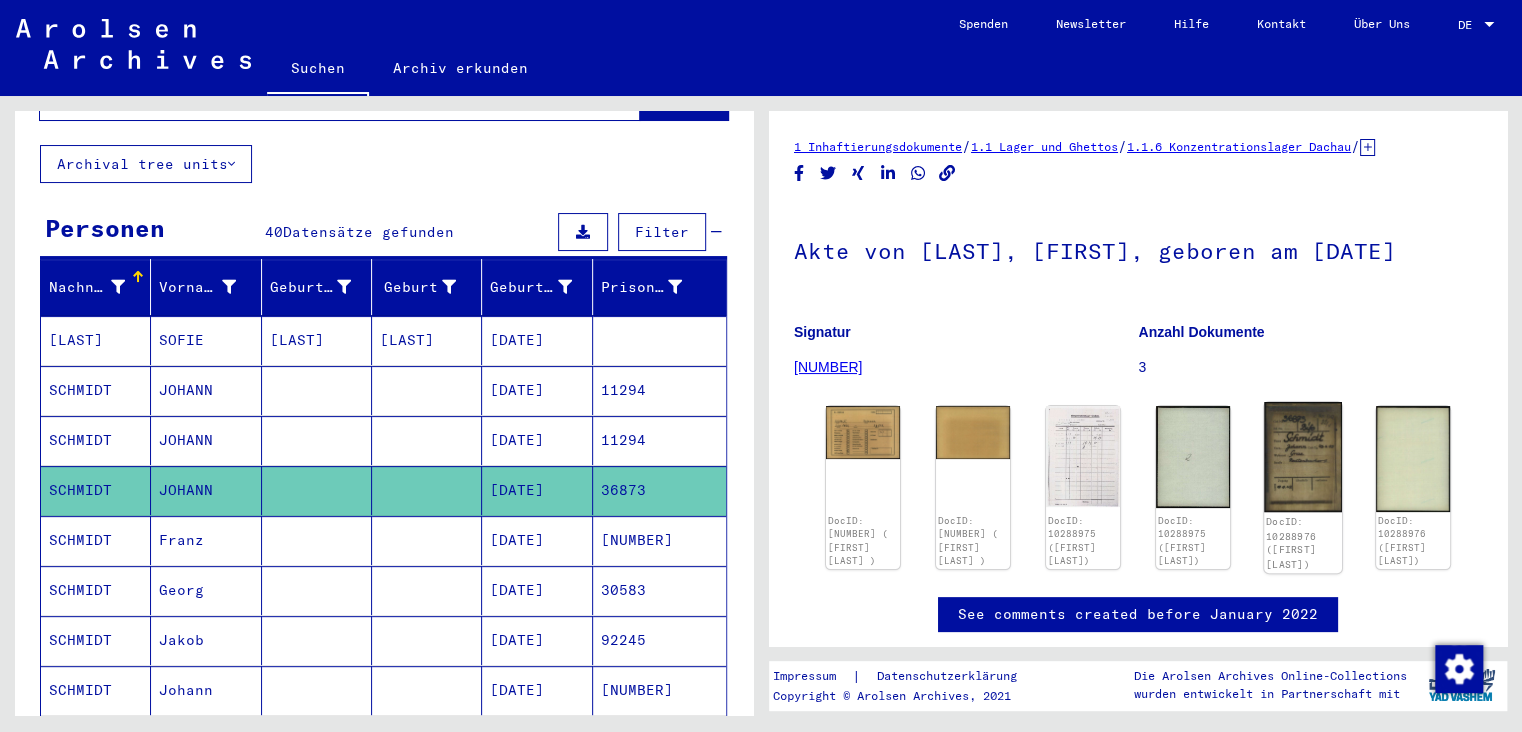 click 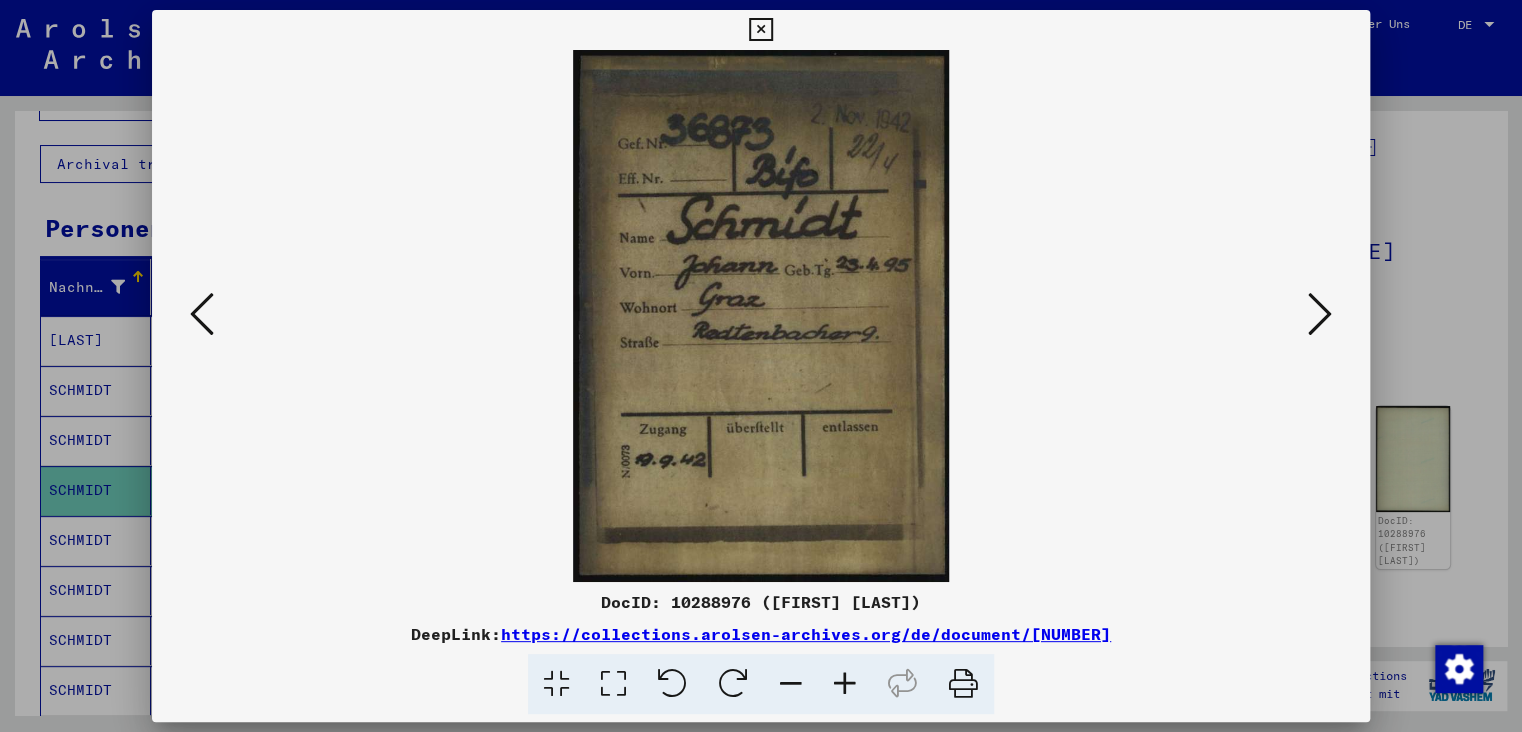 click at bounding box center (760, 30) 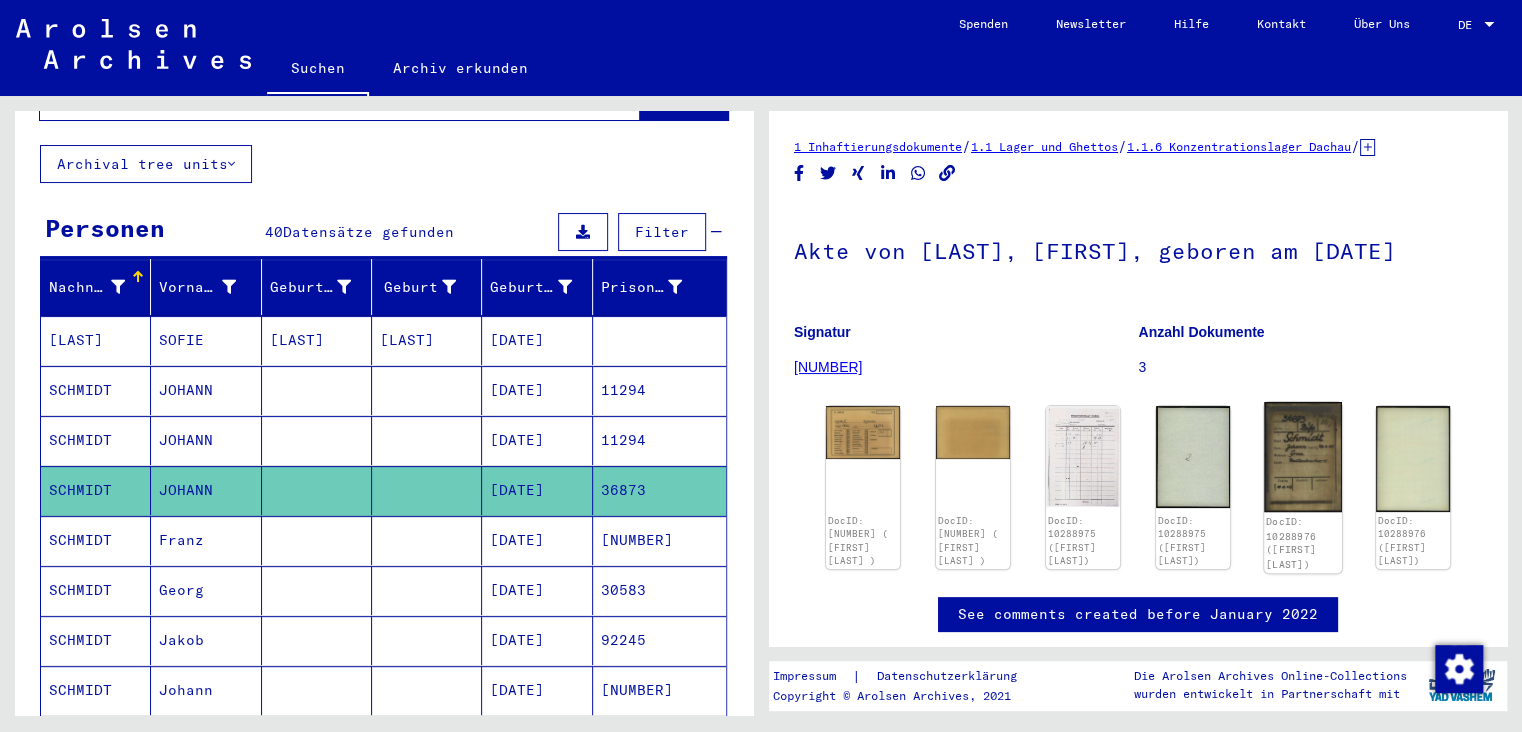 click 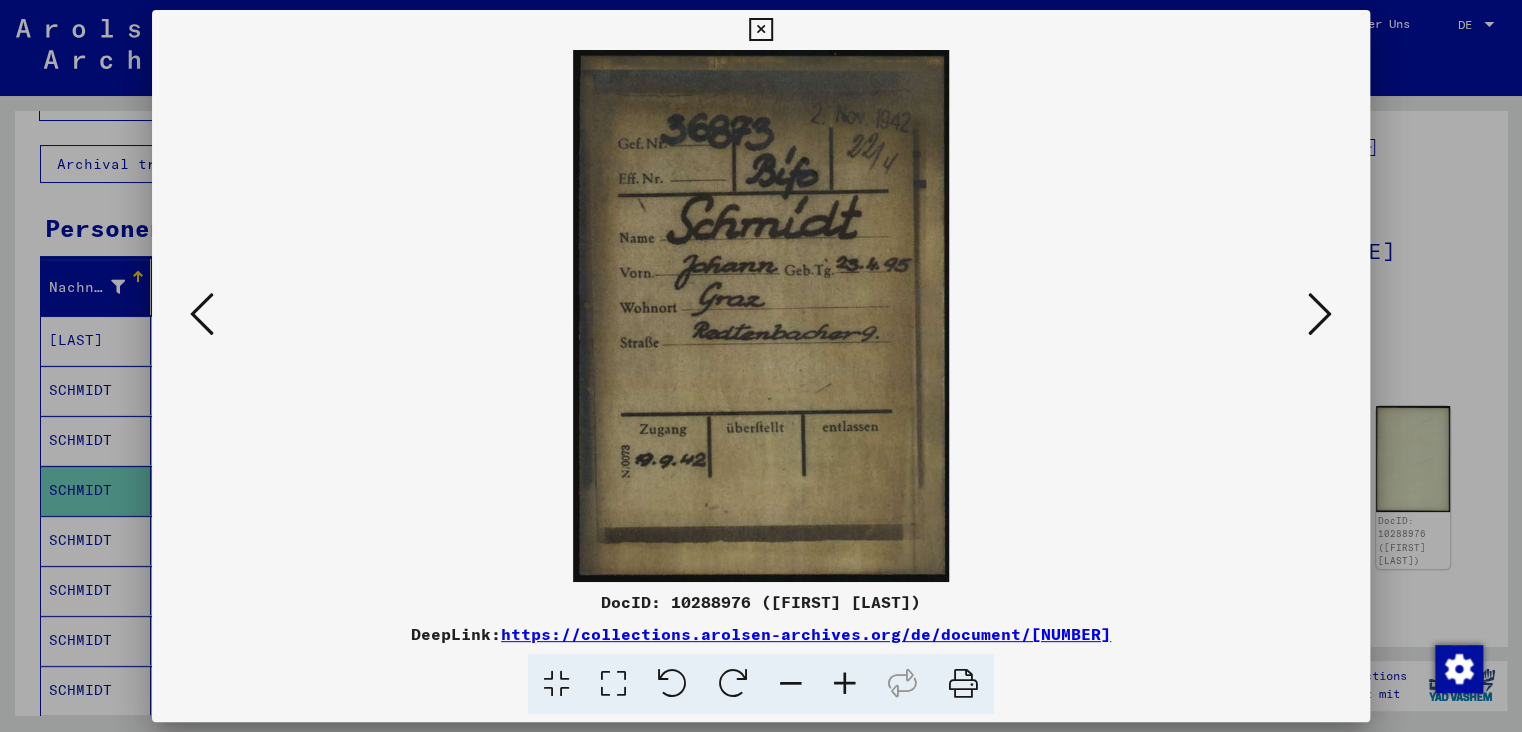 click at bounding box center (760, 30) 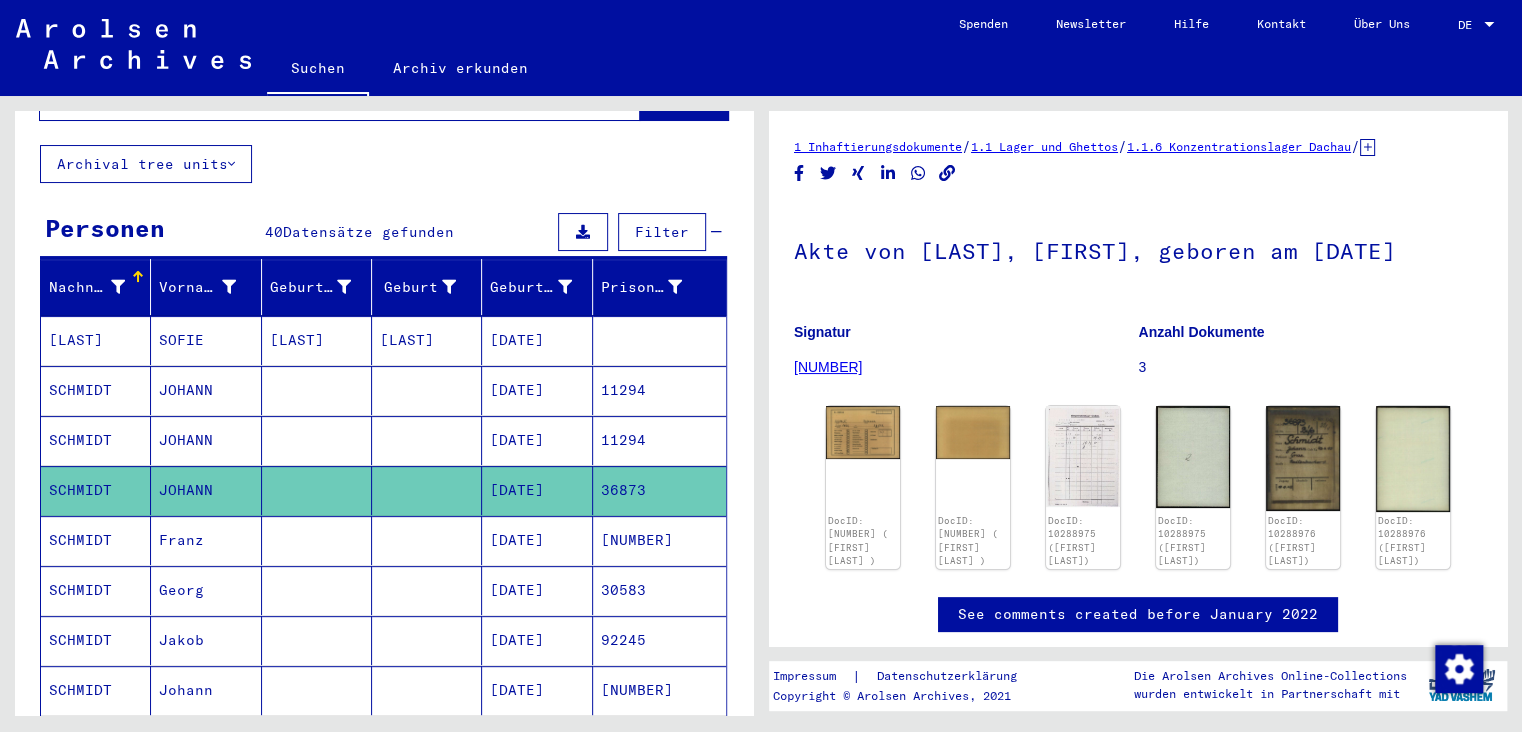 click on "SCHMIDT" at bounding box center (96, 590) 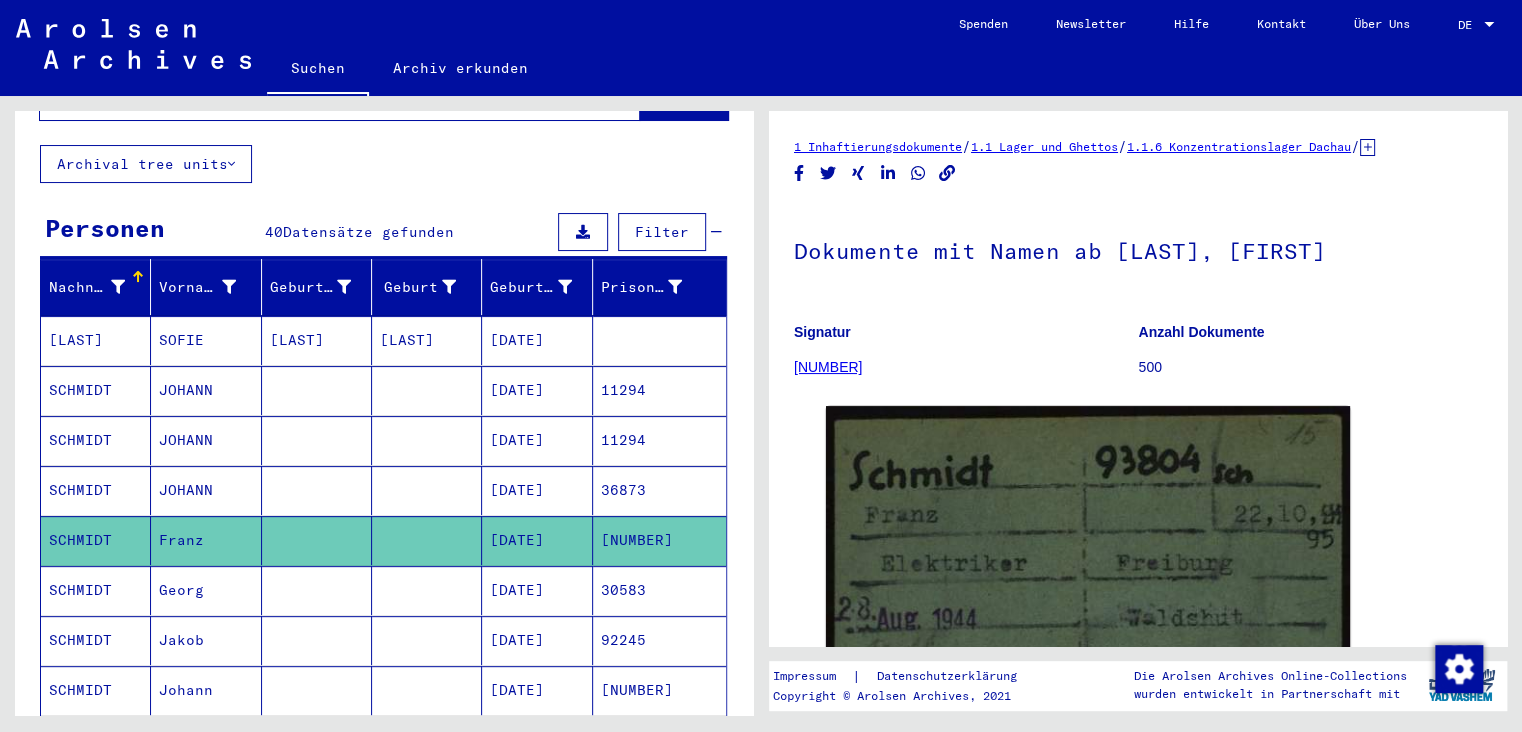 click on "SCHMIDT" at bounding box center [96, 640] 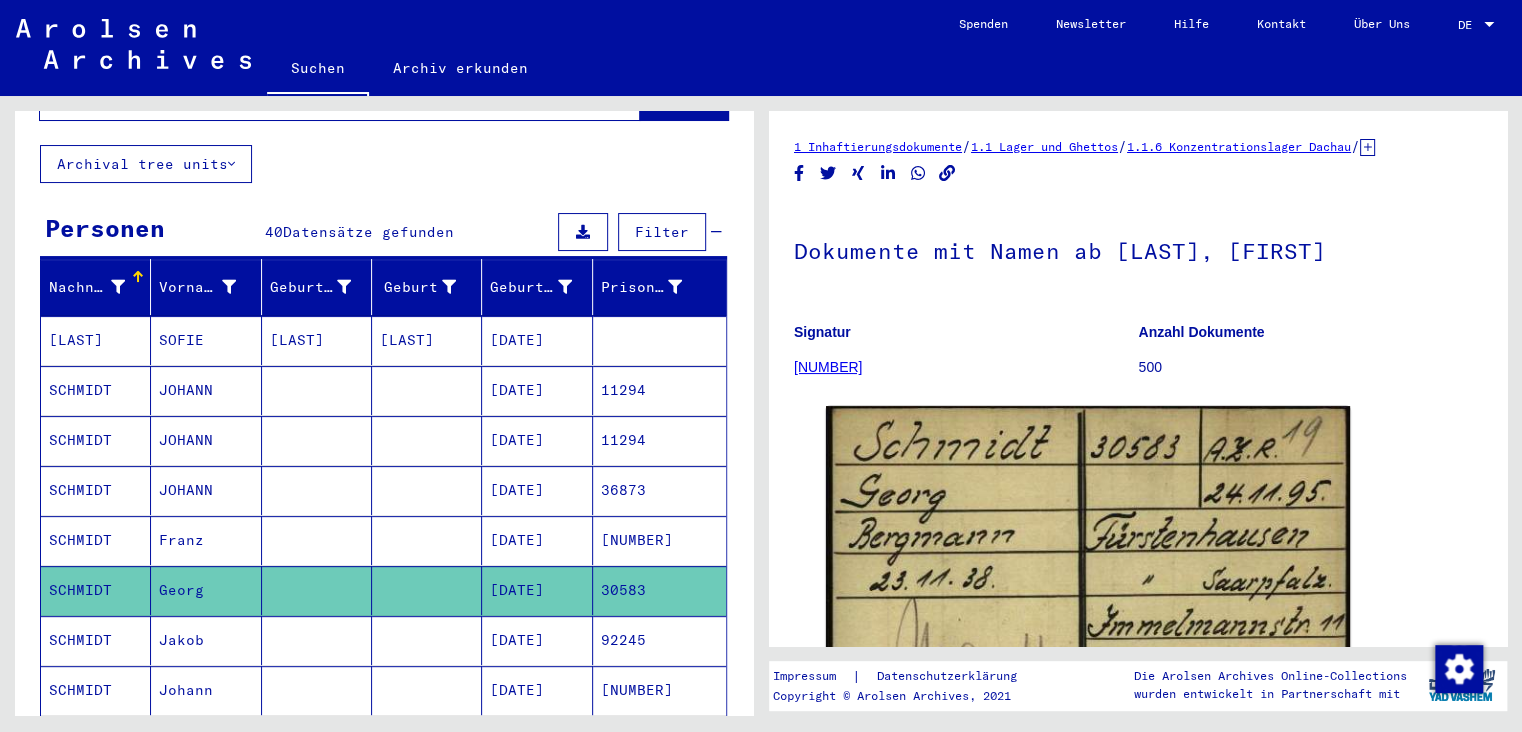 click 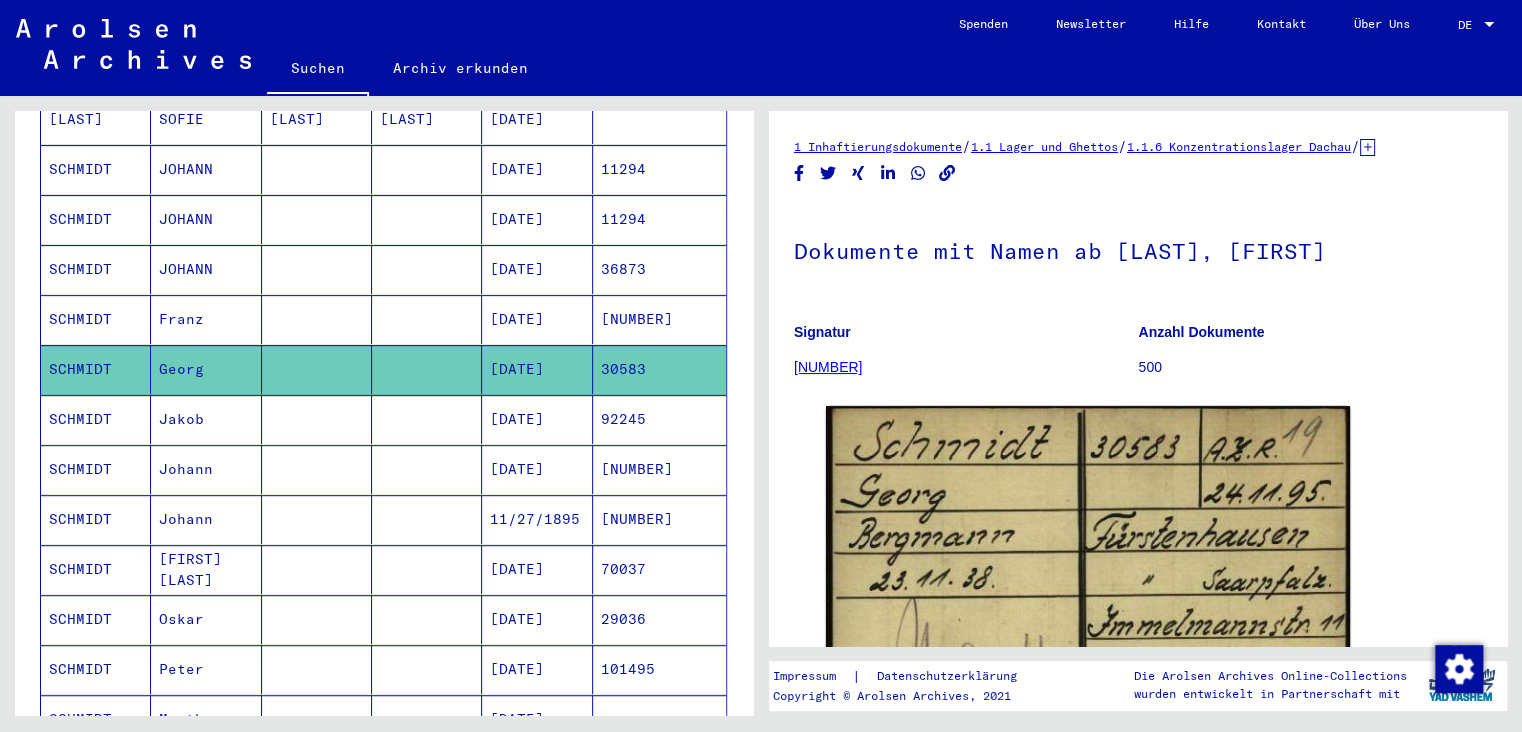 click on "SCHMIDT" at bounding box center (96, 519) 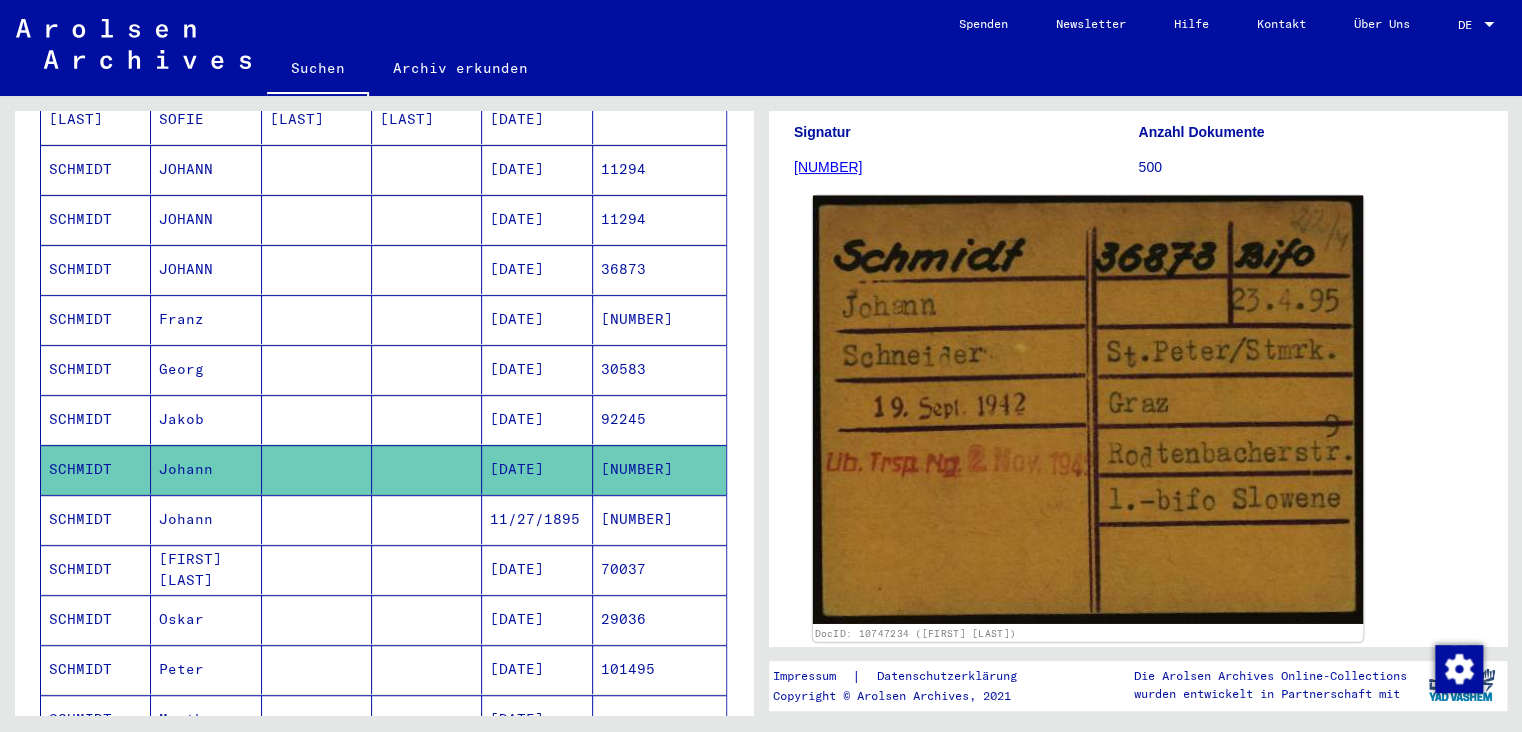 scroll, scrollTop: 220, scrollLeft: 0, axis: vertical 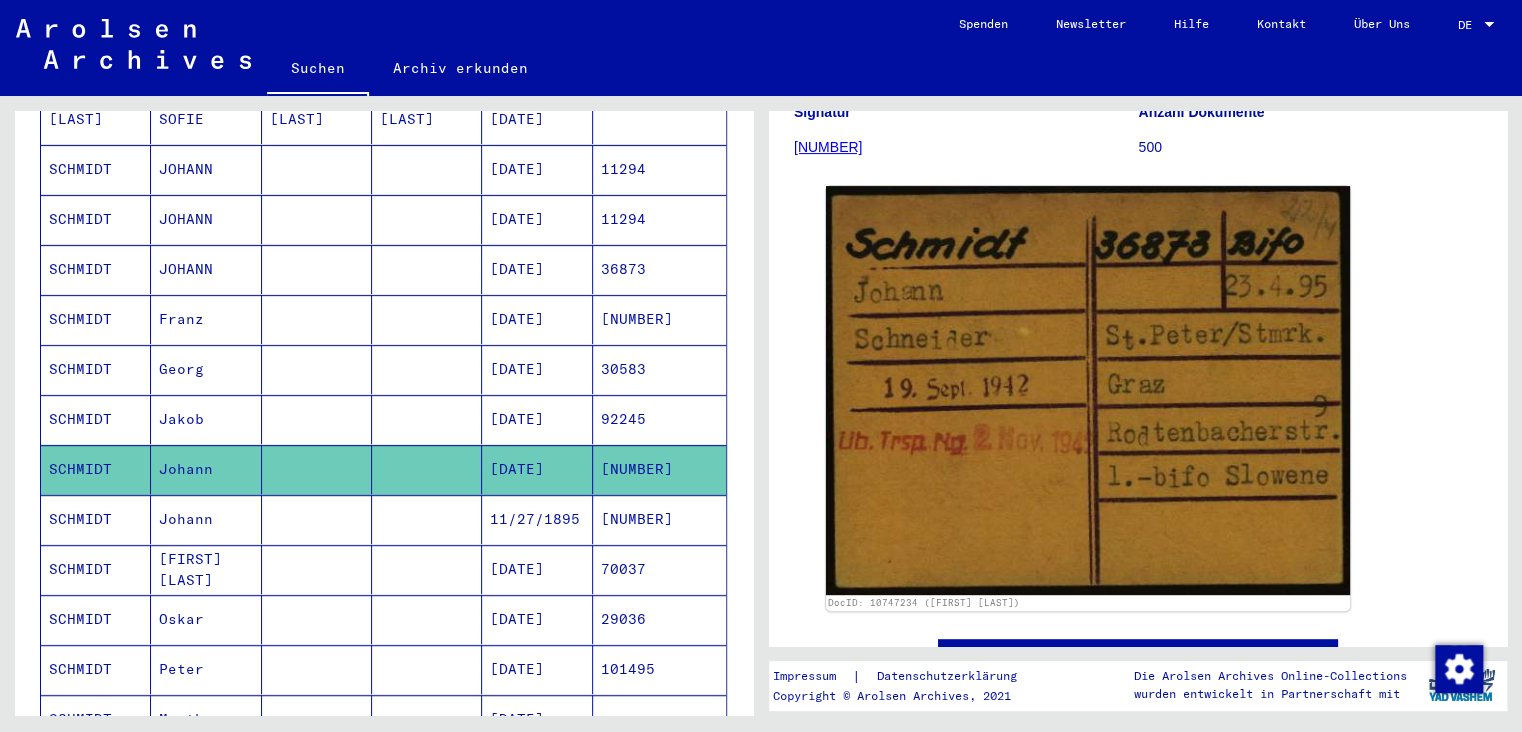 click on "SCHMIDT" at bounding box center [96, 569] 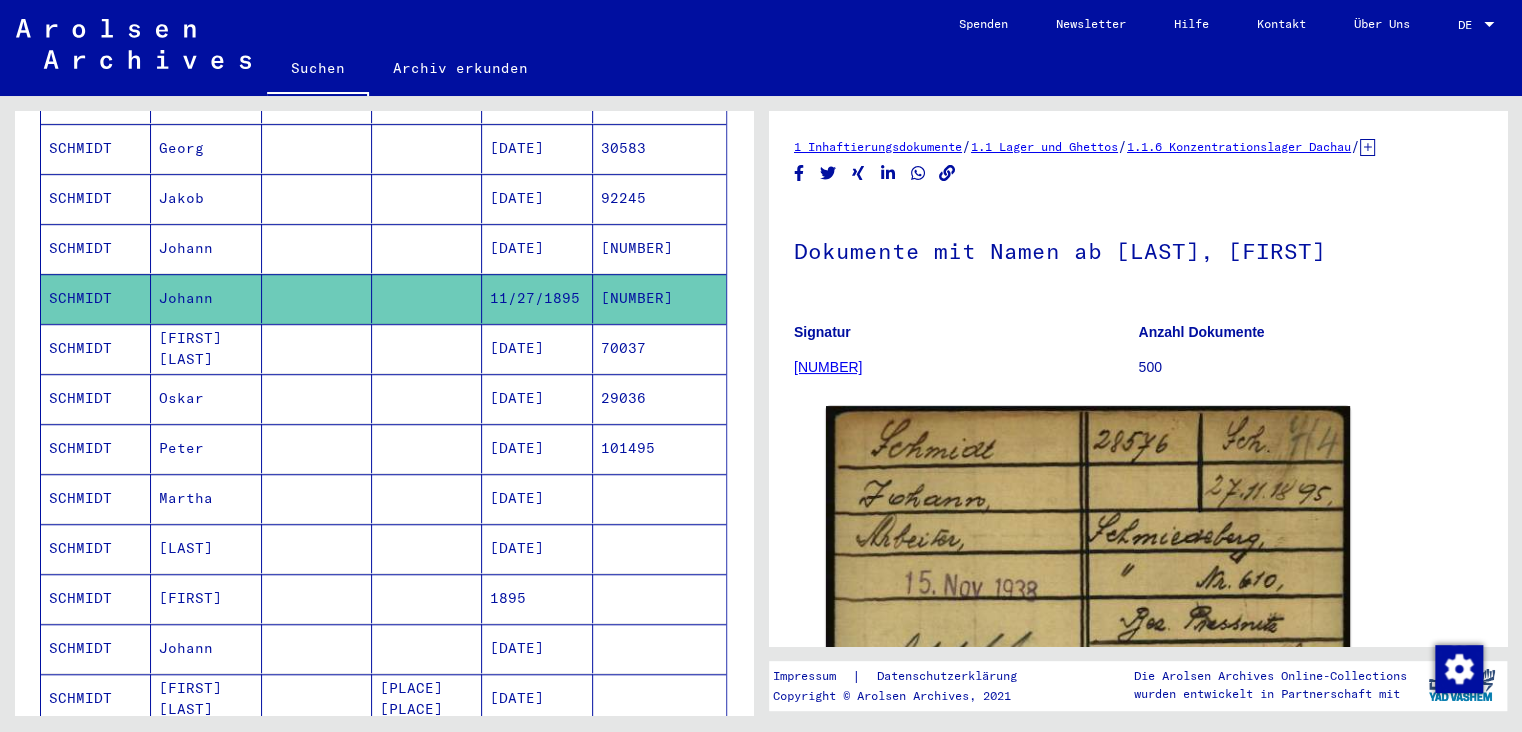 scroll, scrollTop: 662, scrollLeft: 0, axis: vertical 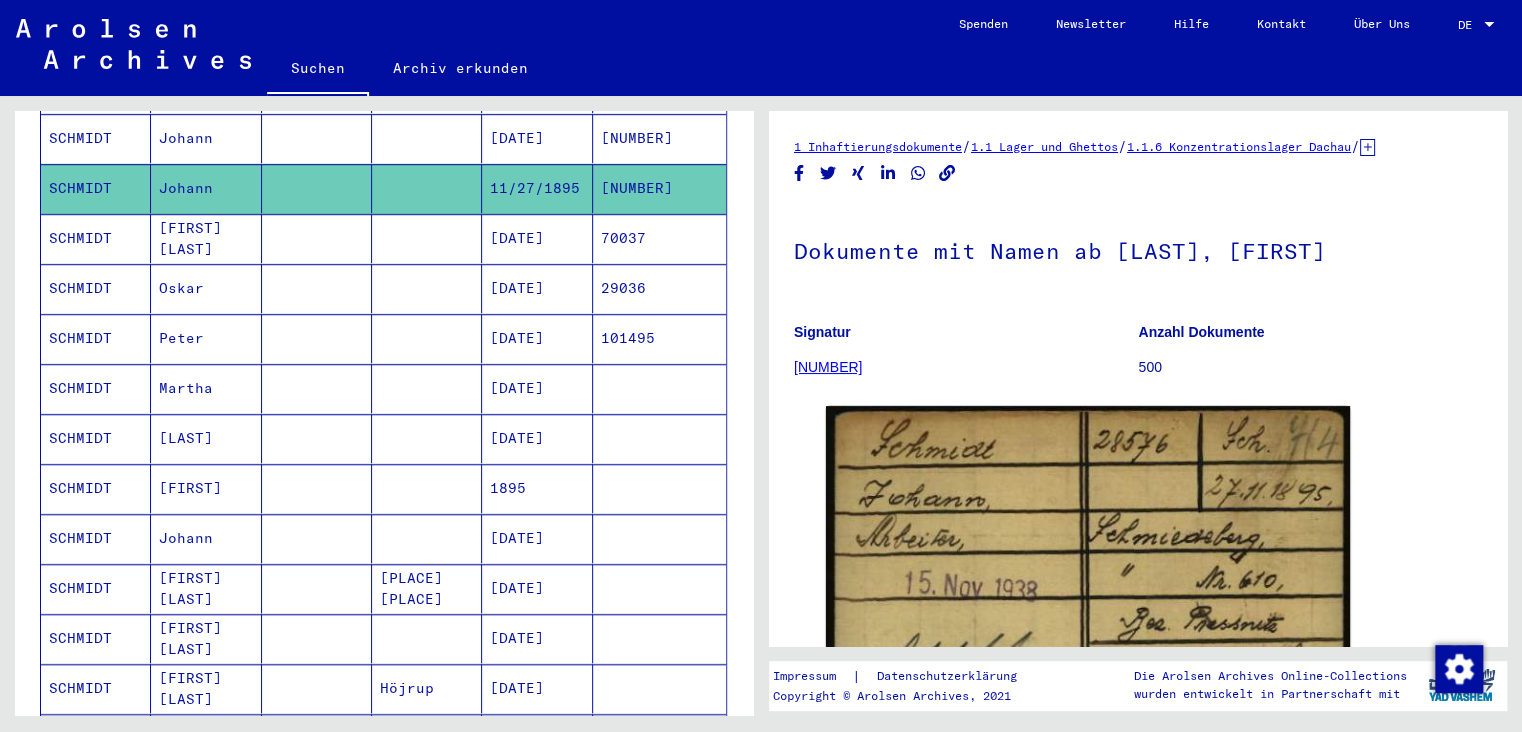 click on "SCHMIDT" at bounding box center (96, 588) 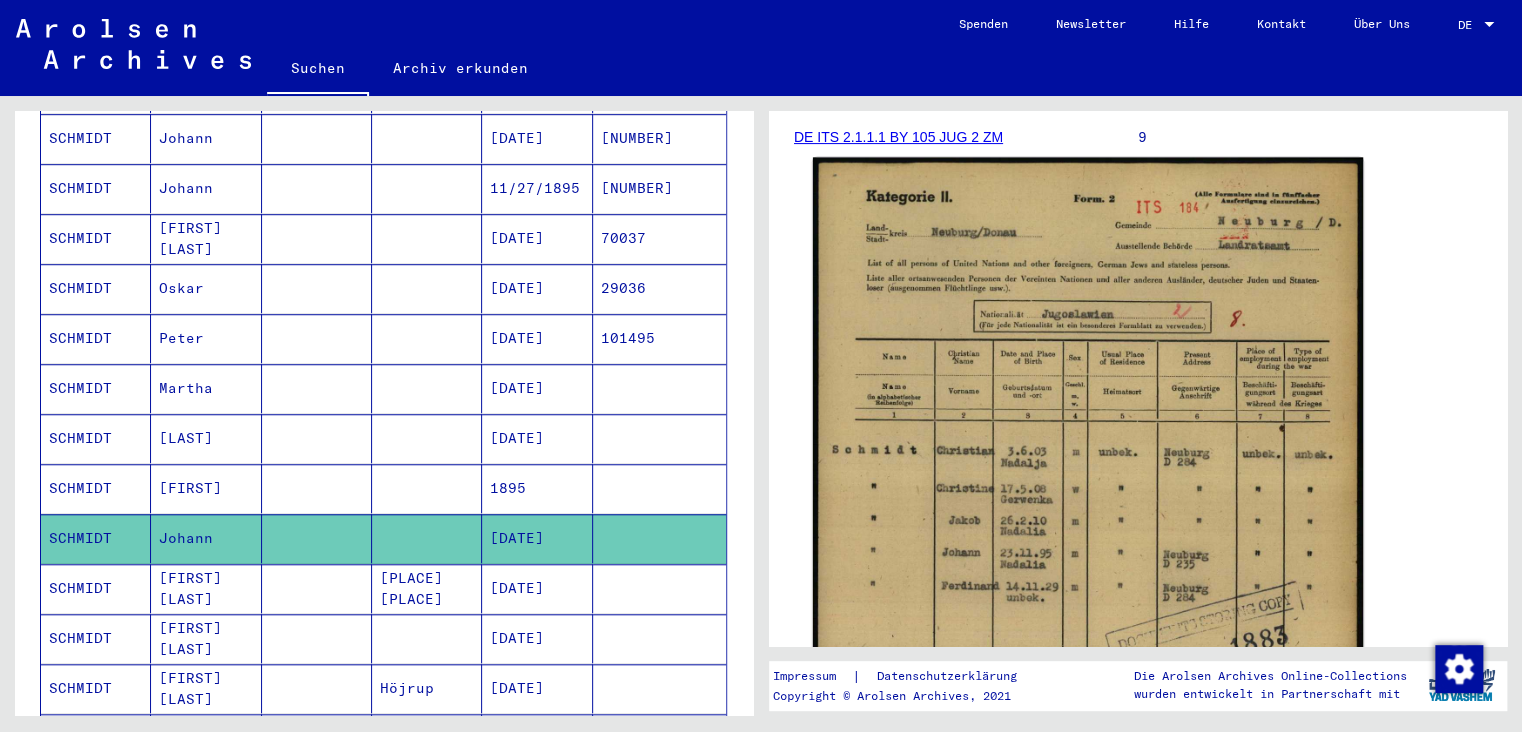 scroll, scrollTop: 331, scrollLeft: 0, axis: vertical 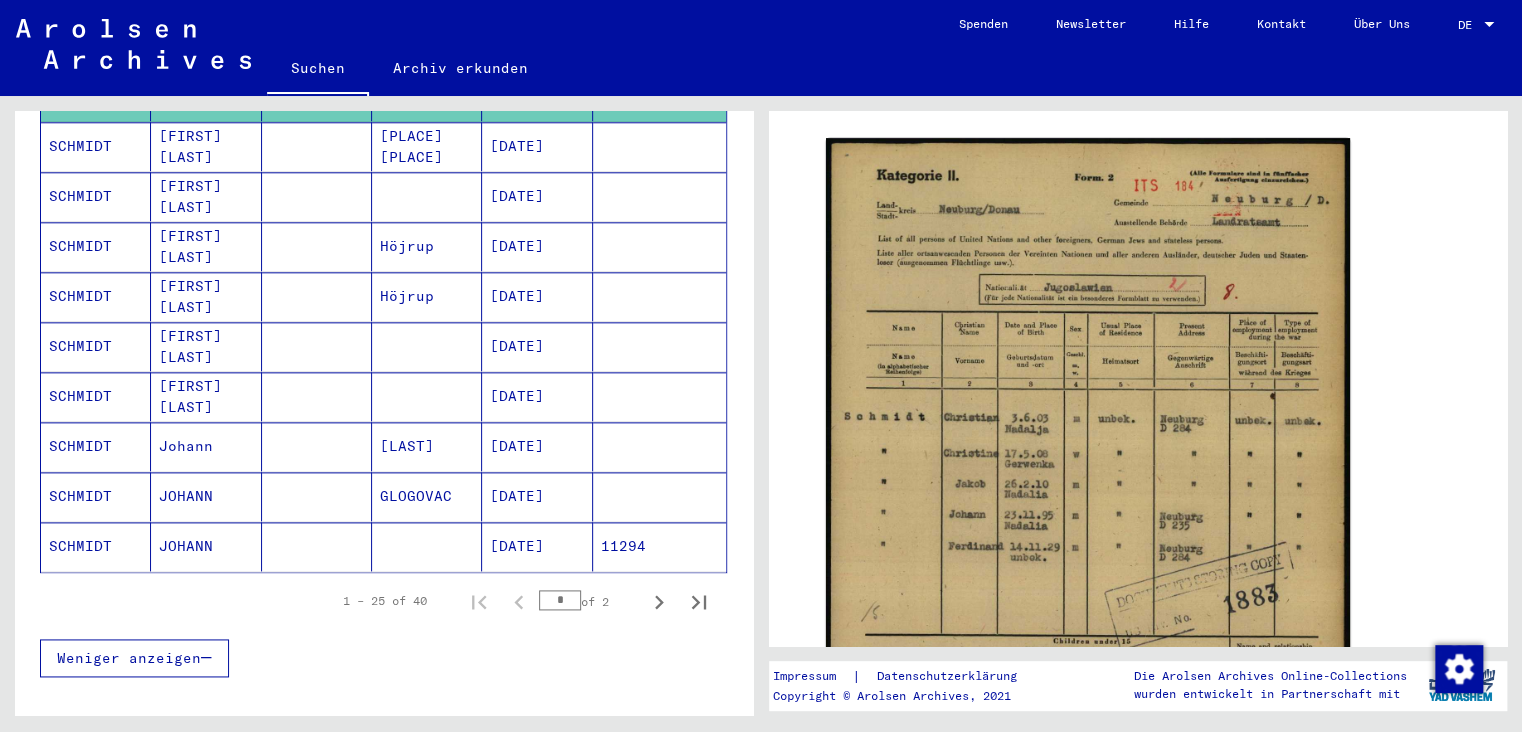 click on "SCHMIDT" 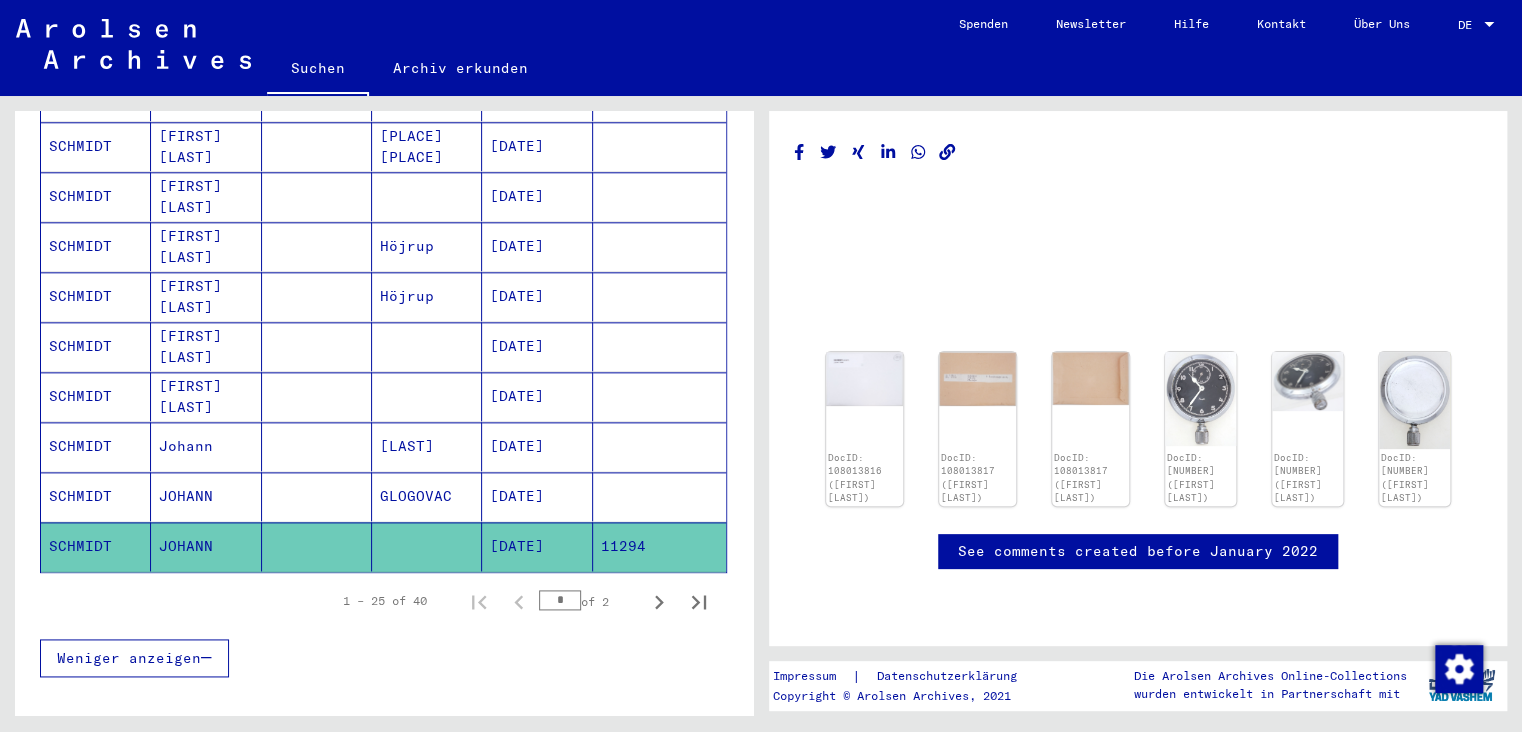 scroll, scrollTop: 0, scrollLeft: 0, axis: both 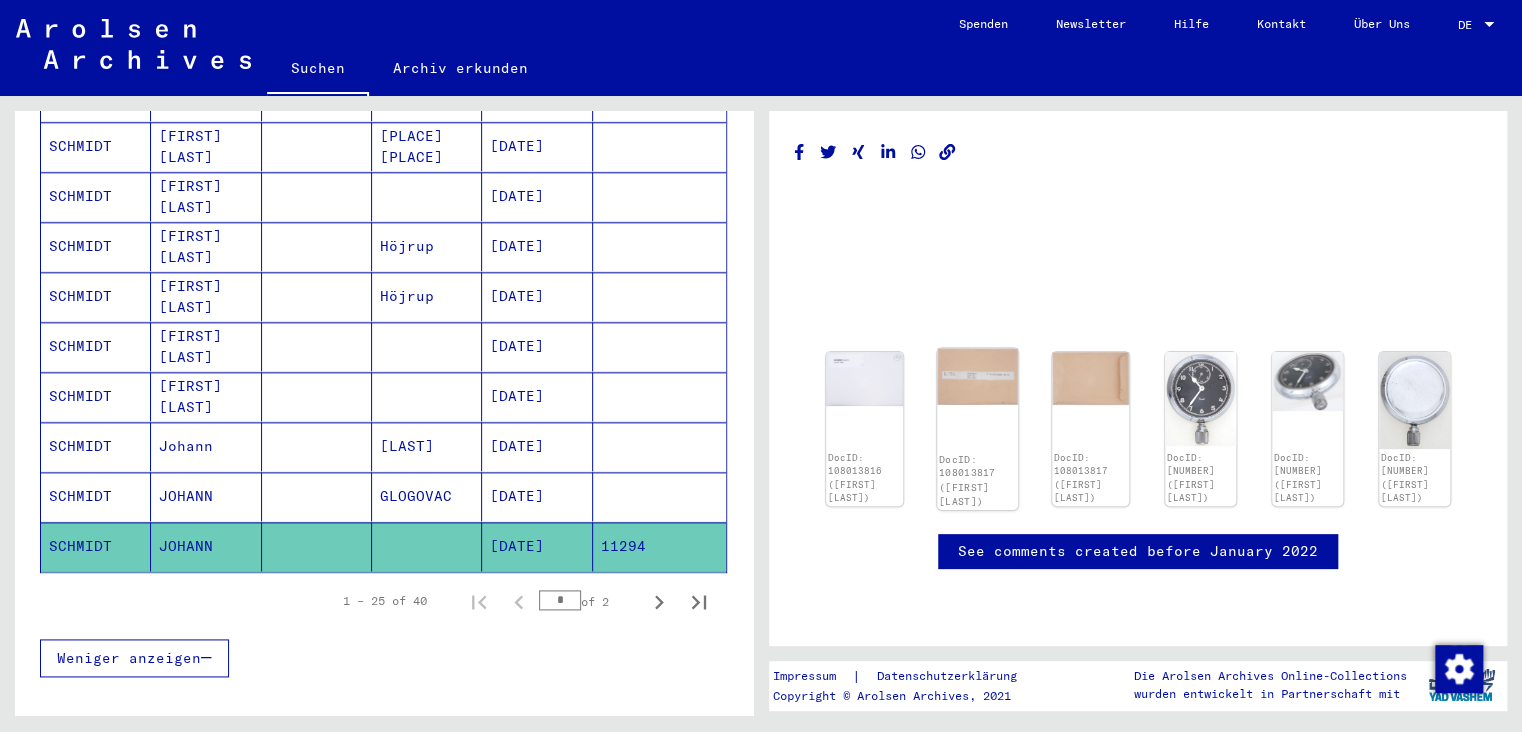 click 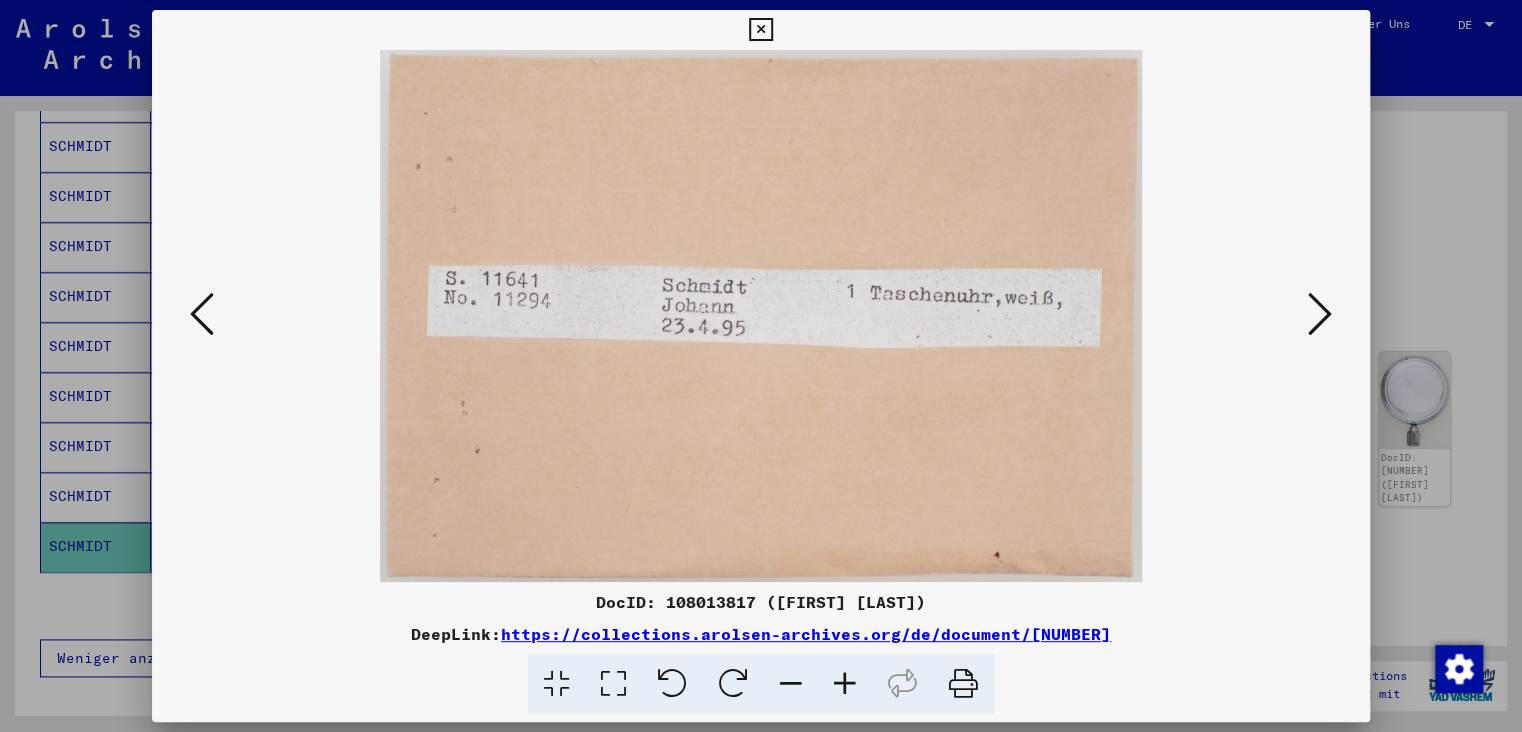 click at bounding box center (1320, 314) 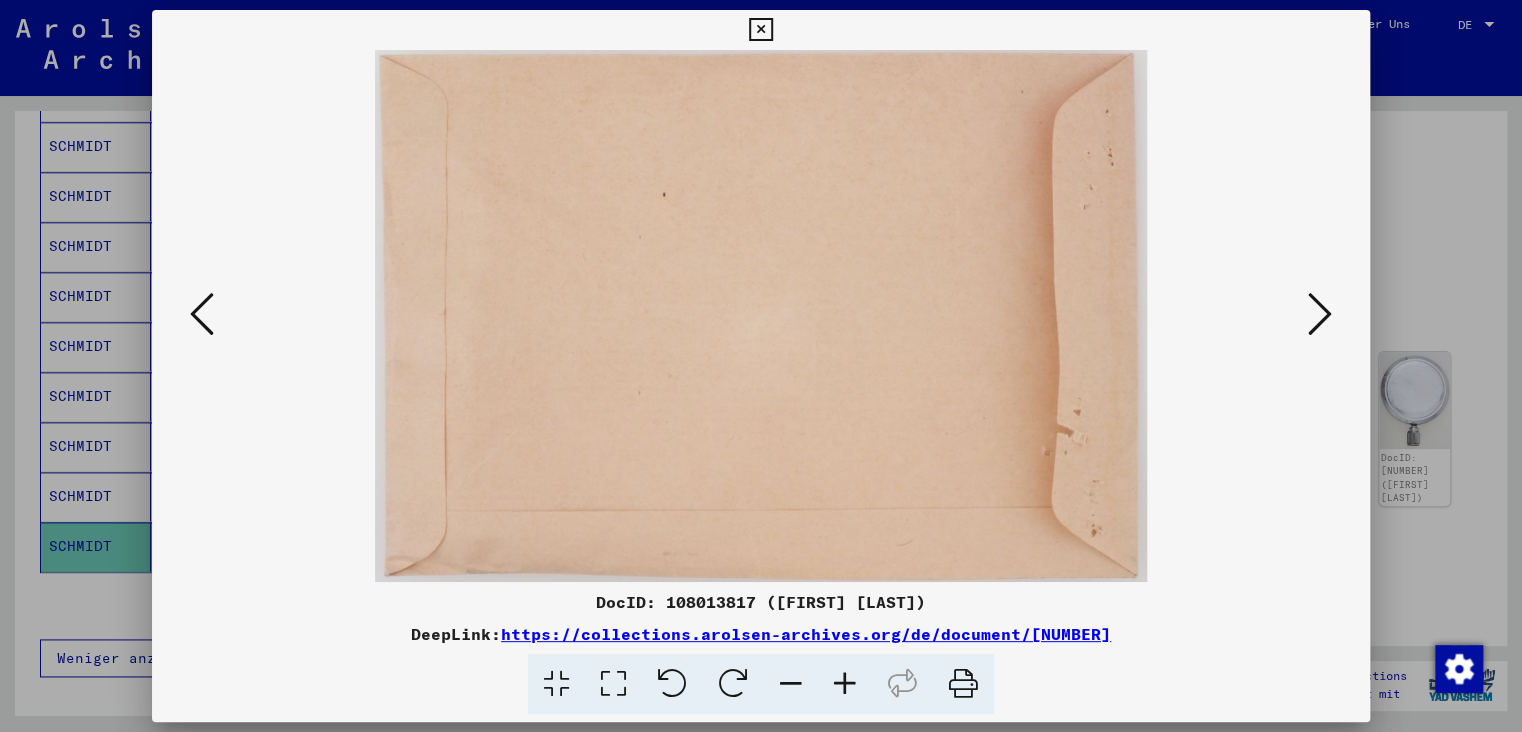 click at bounding box center (1320, 314) 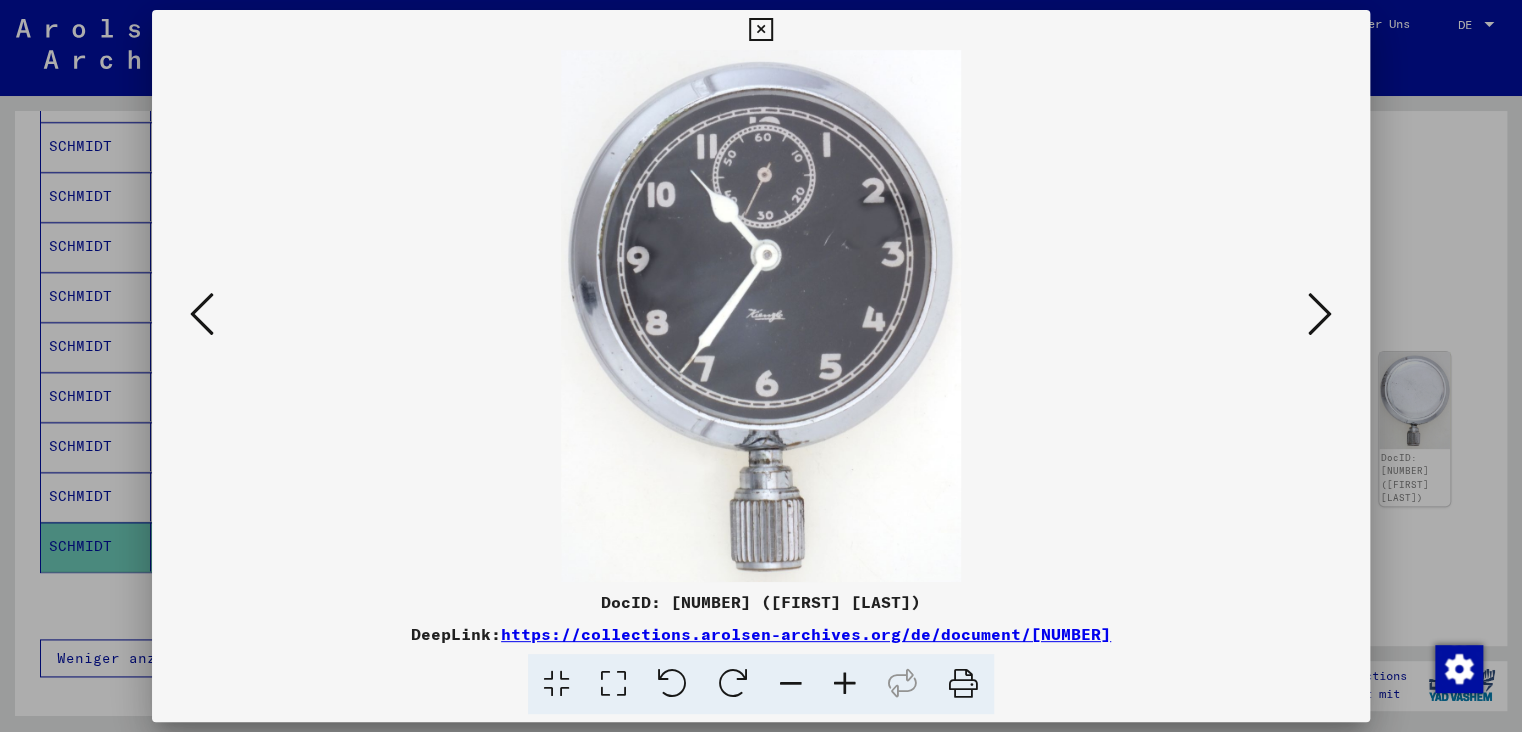click at bounding box center (1320, 314) 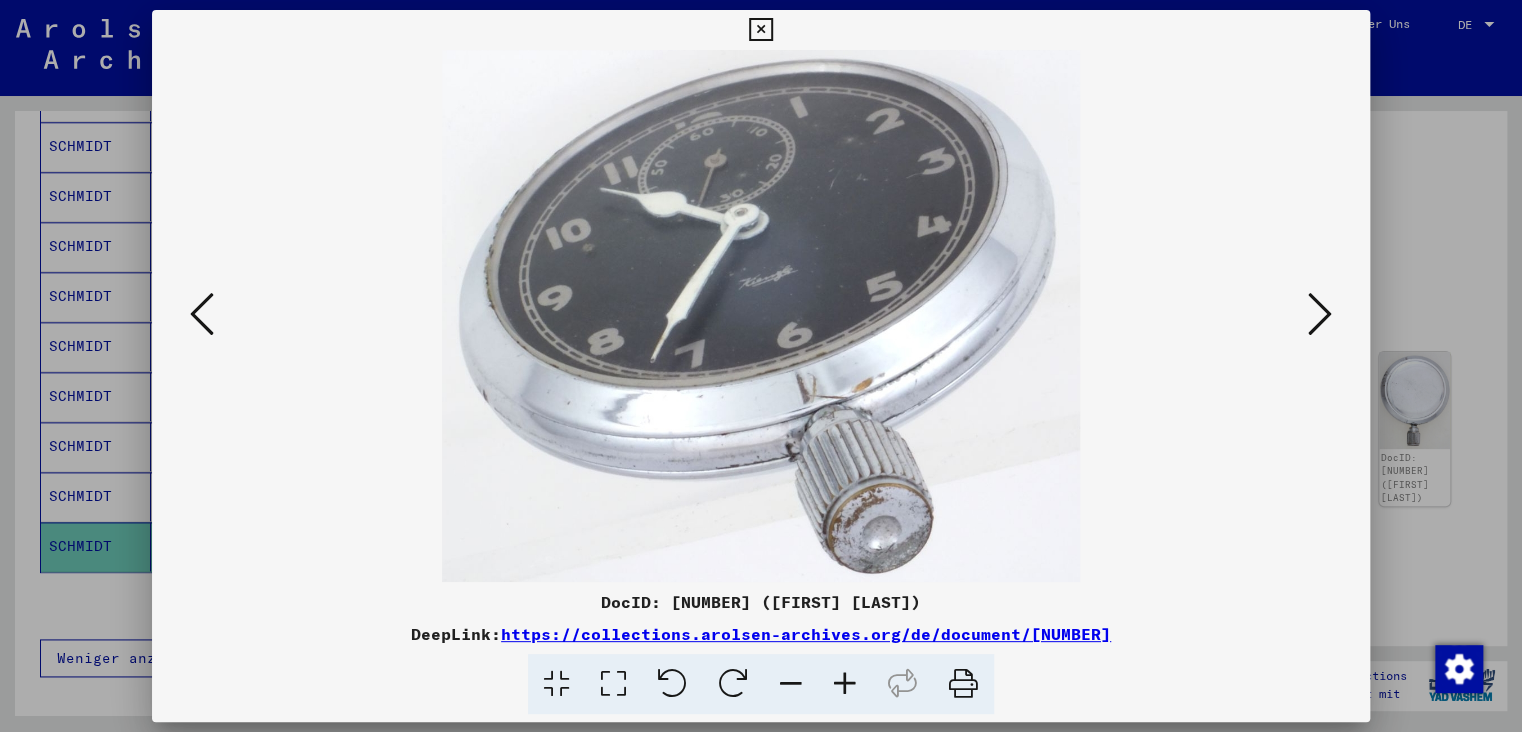 click at bounding box center [1320, 314] 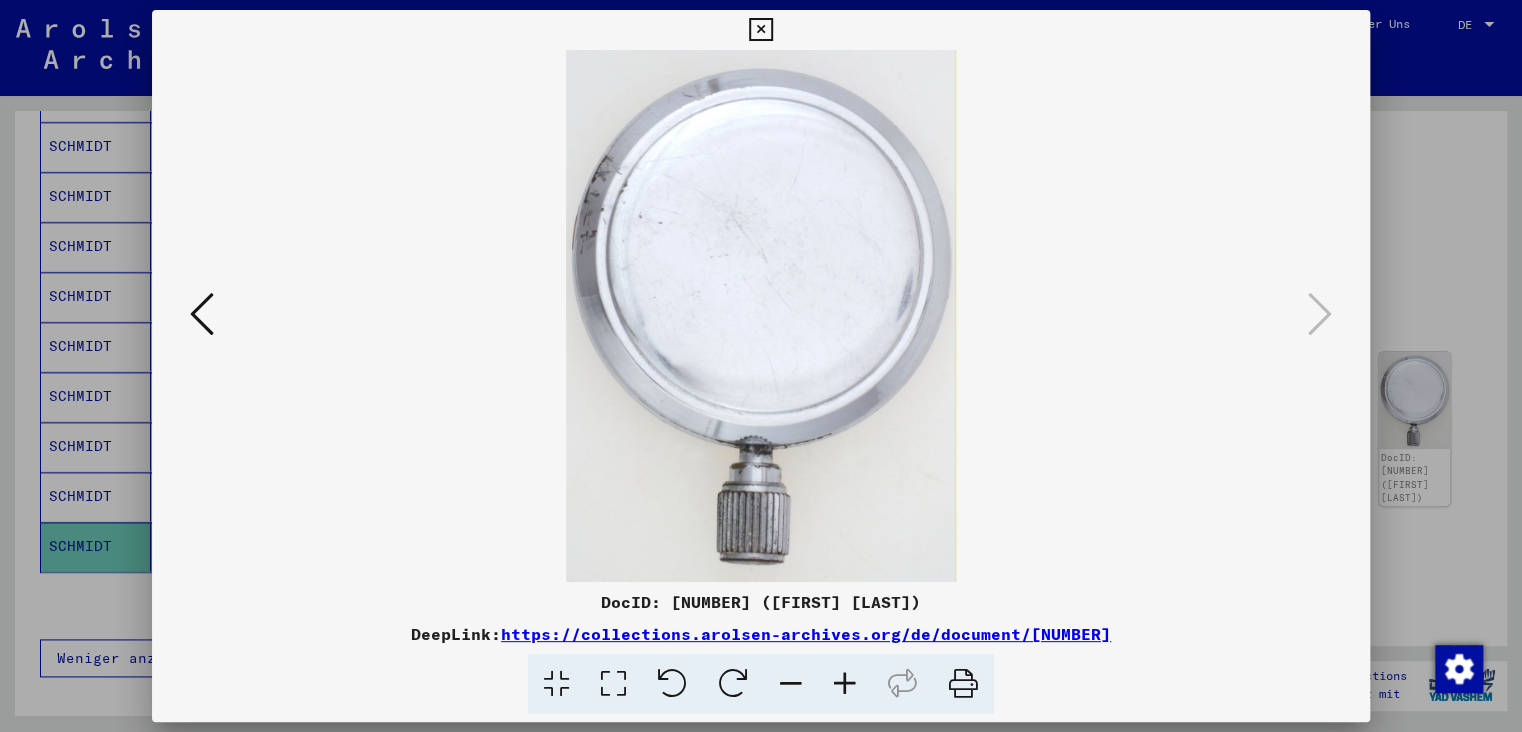 click at bounding box center [202, 314] 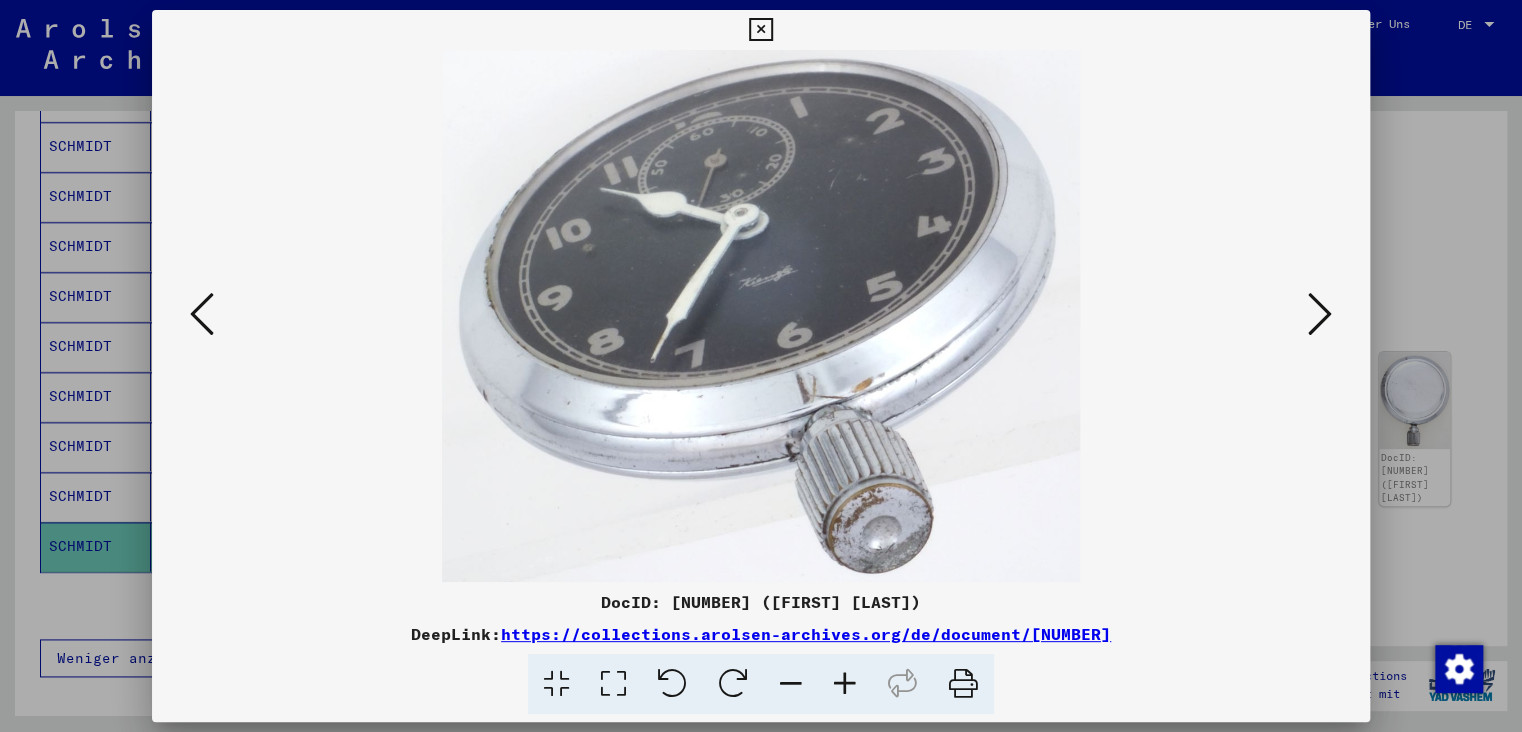 click at bounding box center [202, 314] 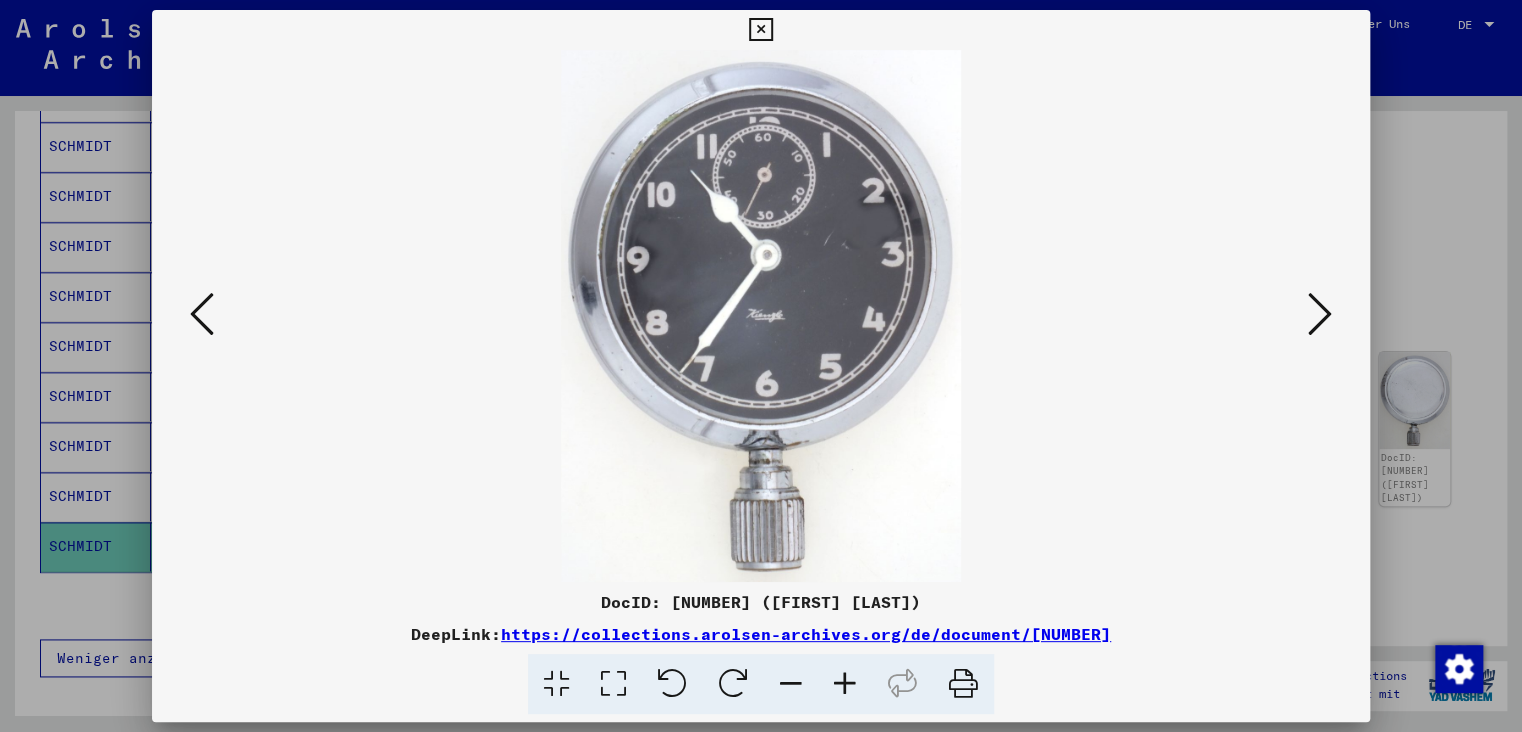 click at bounding box center (760, 30) 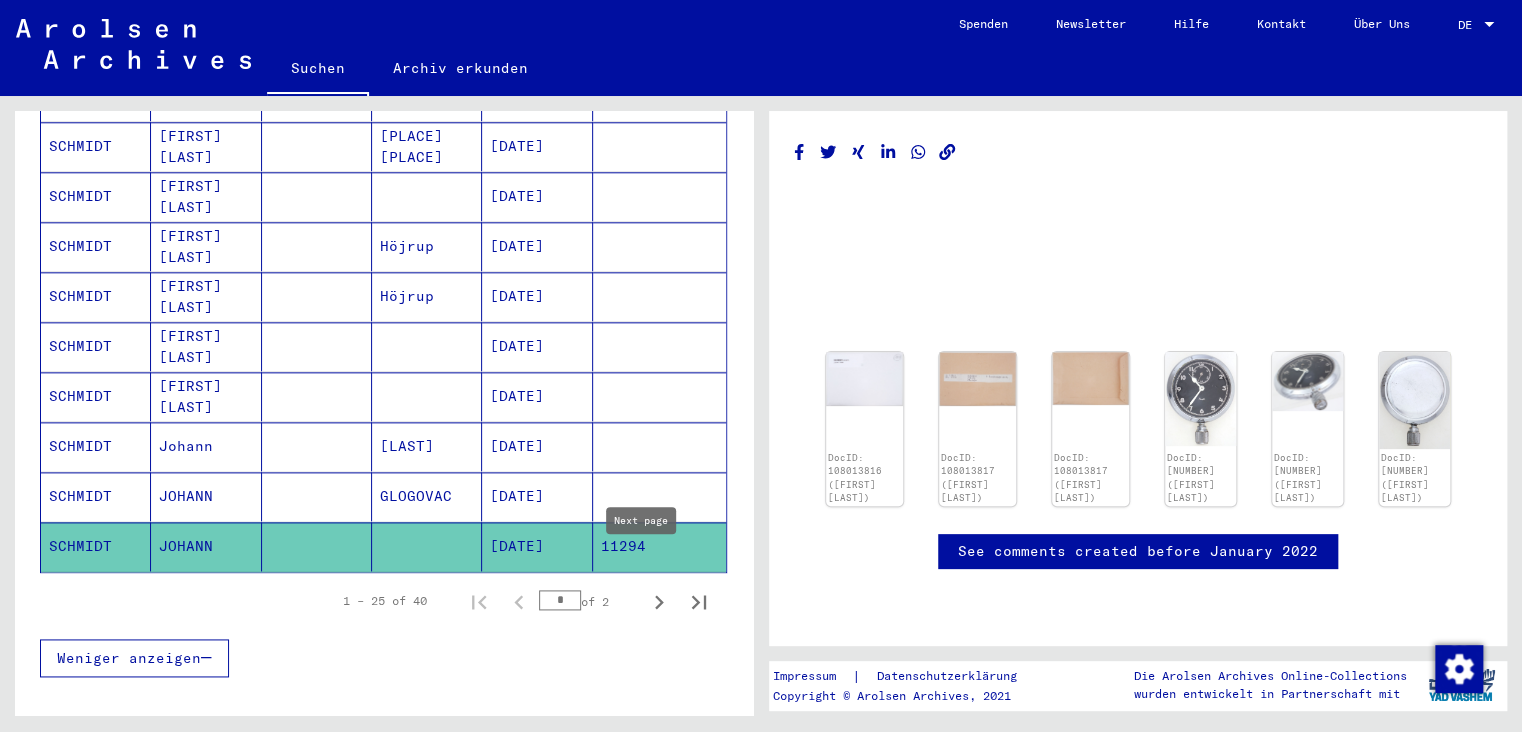click 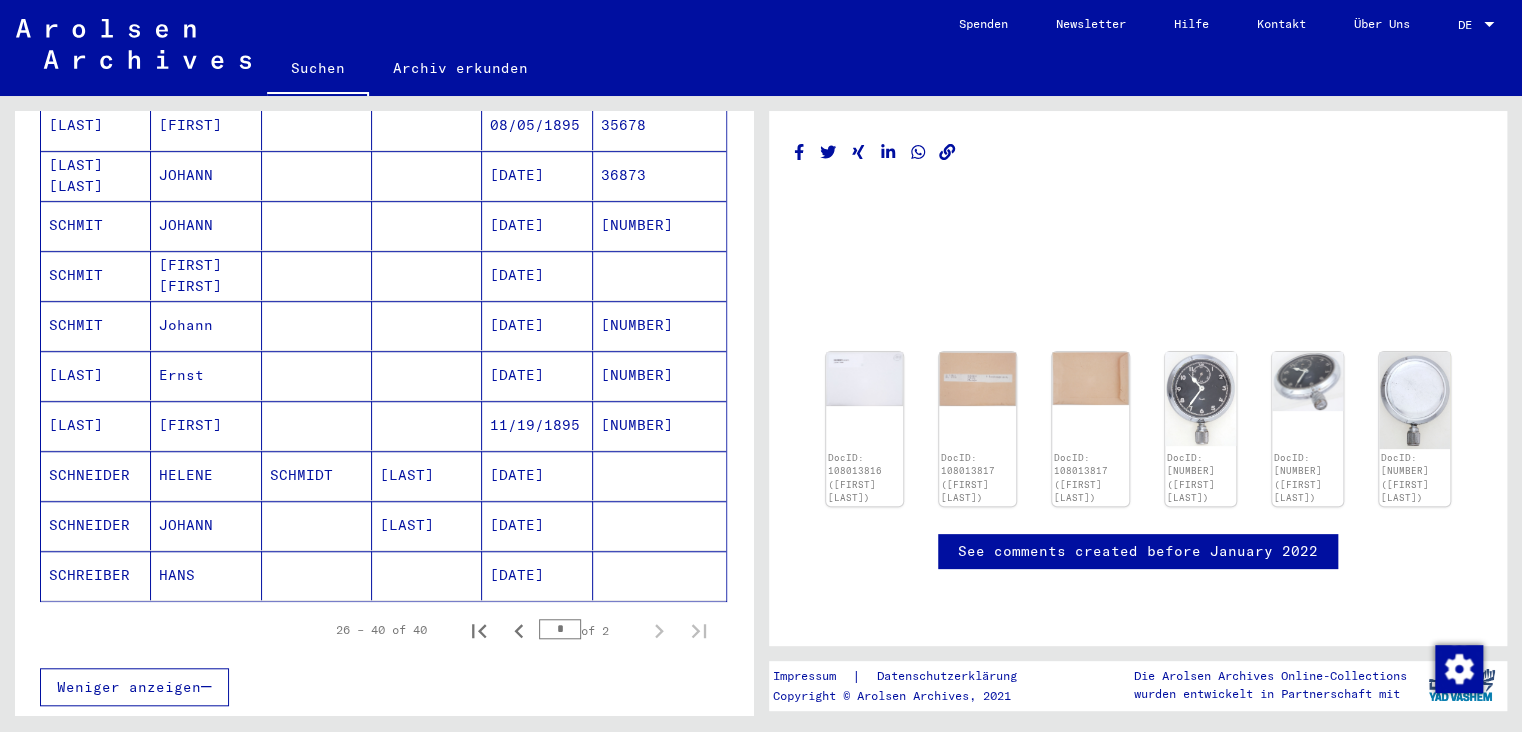 scroll, scrollTop: 133, scrollLeft: 0, axis: vertical 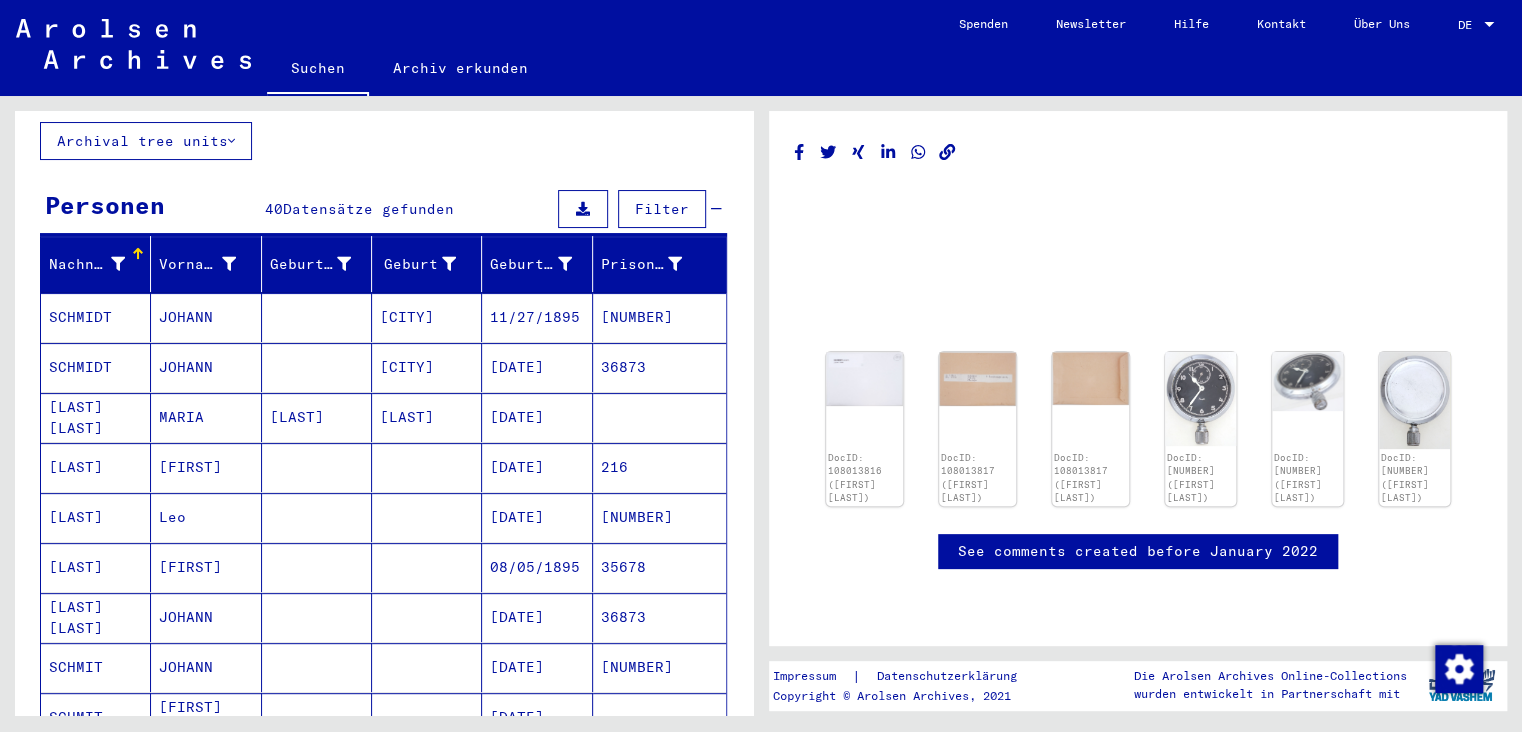 click on "SCHMIDT" at bounding box center [96, 417] 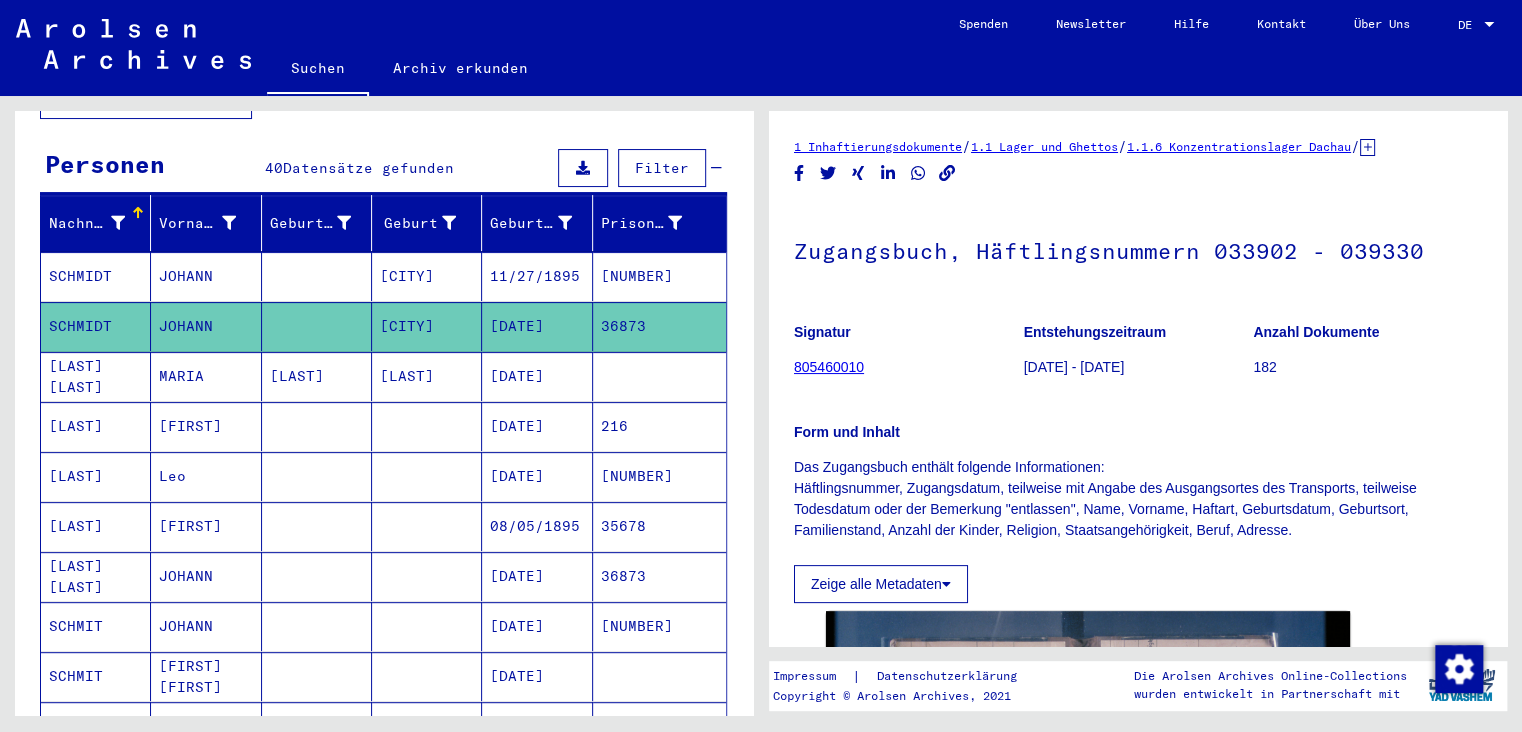 scroll, scrollTop: 133, scrollLeft: 0, axis: vertical 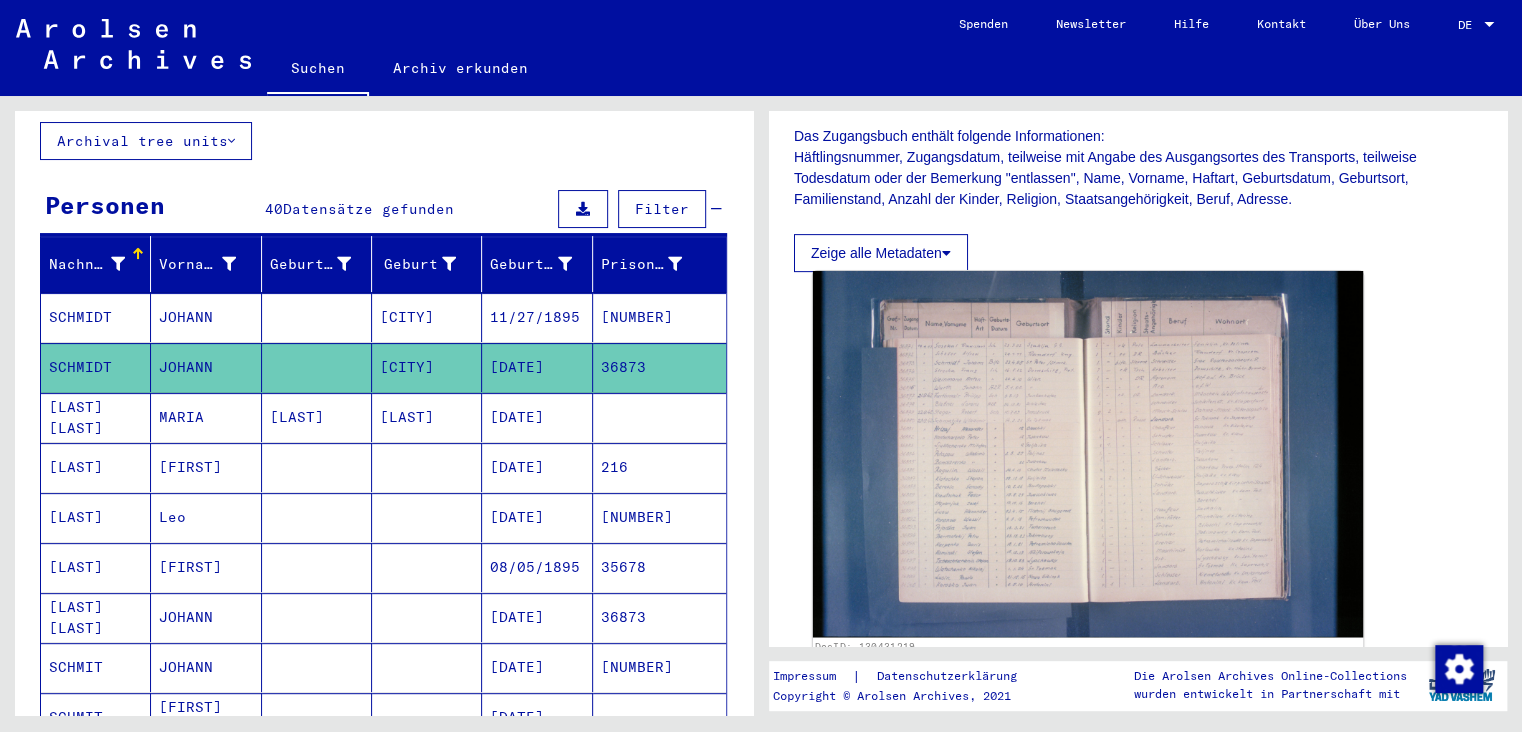 click 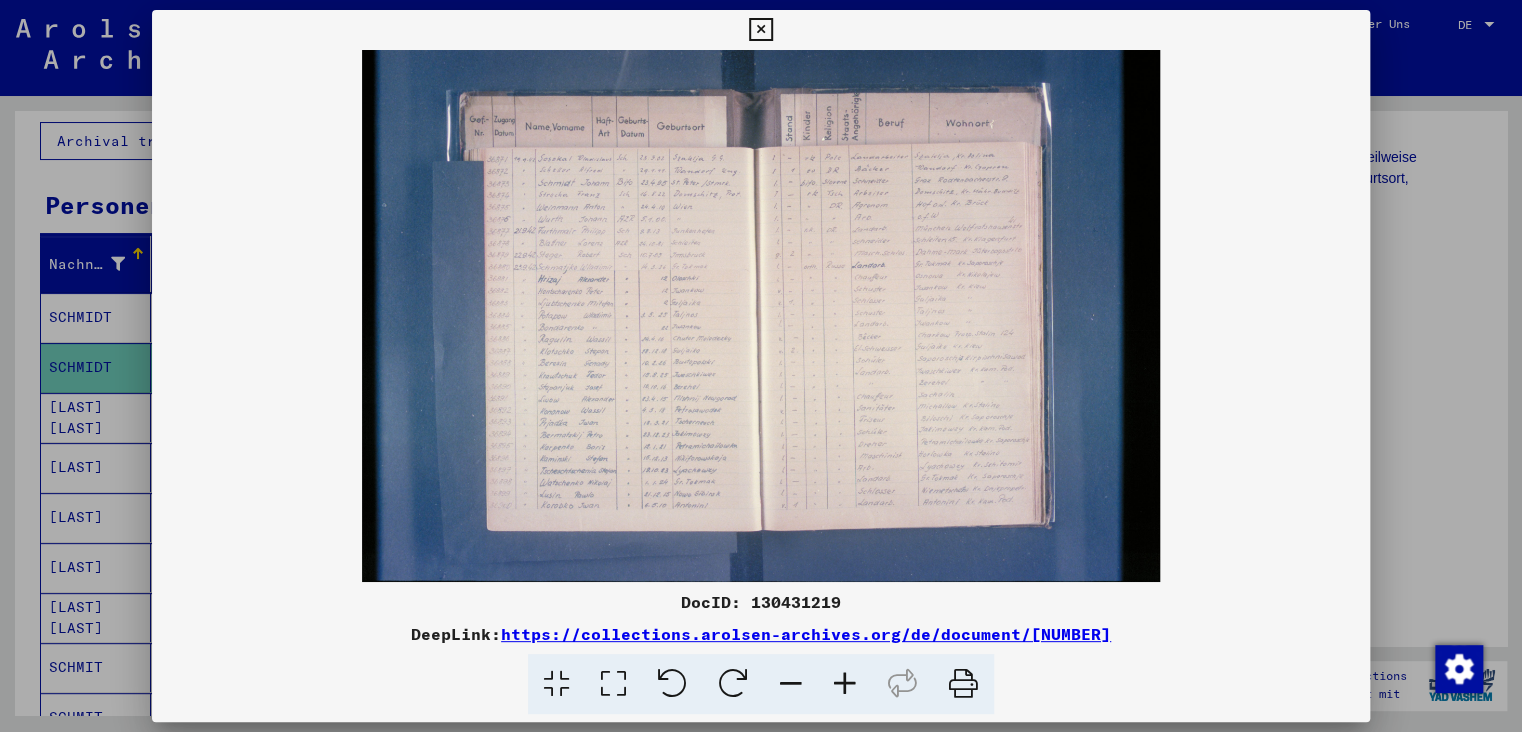 click at bounding box center [760, 30] 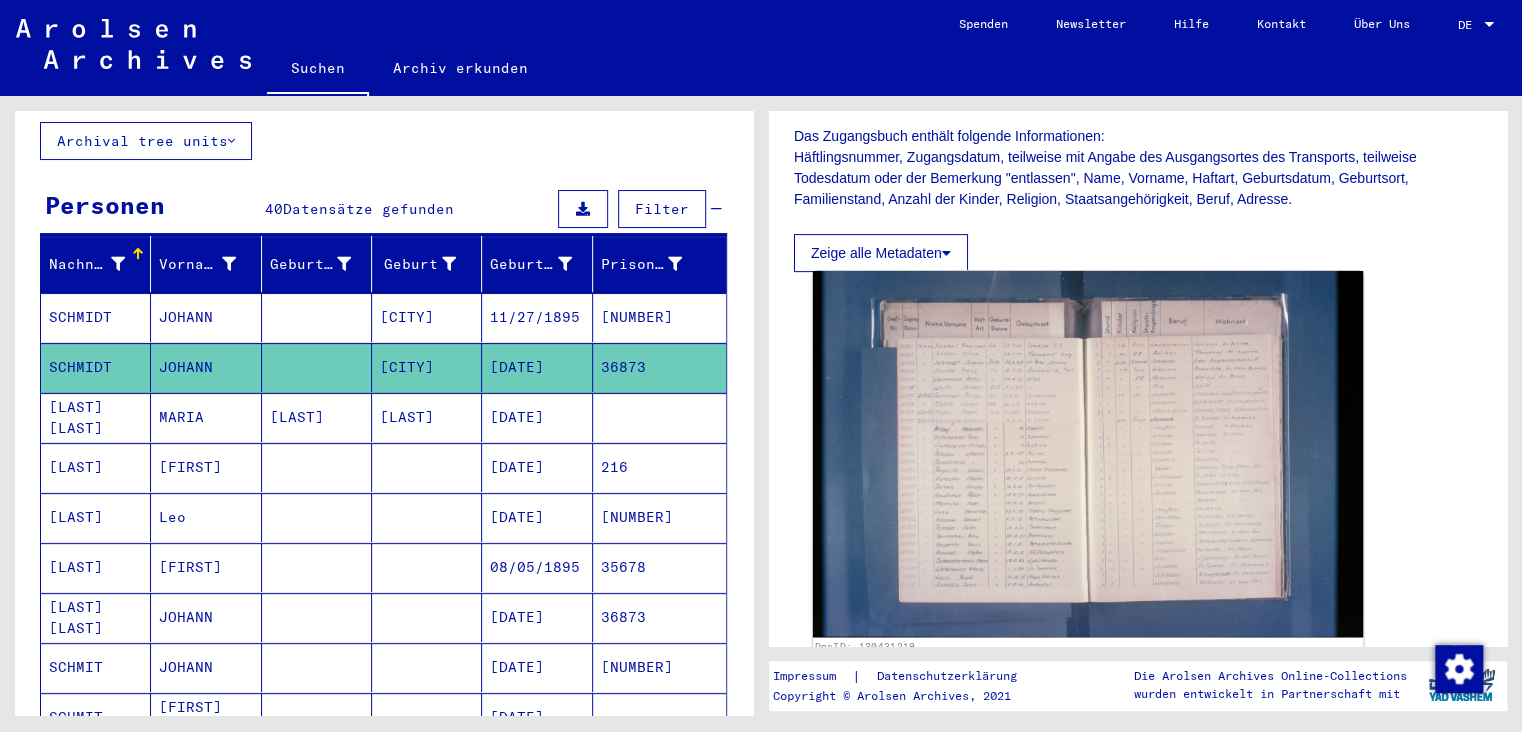 click 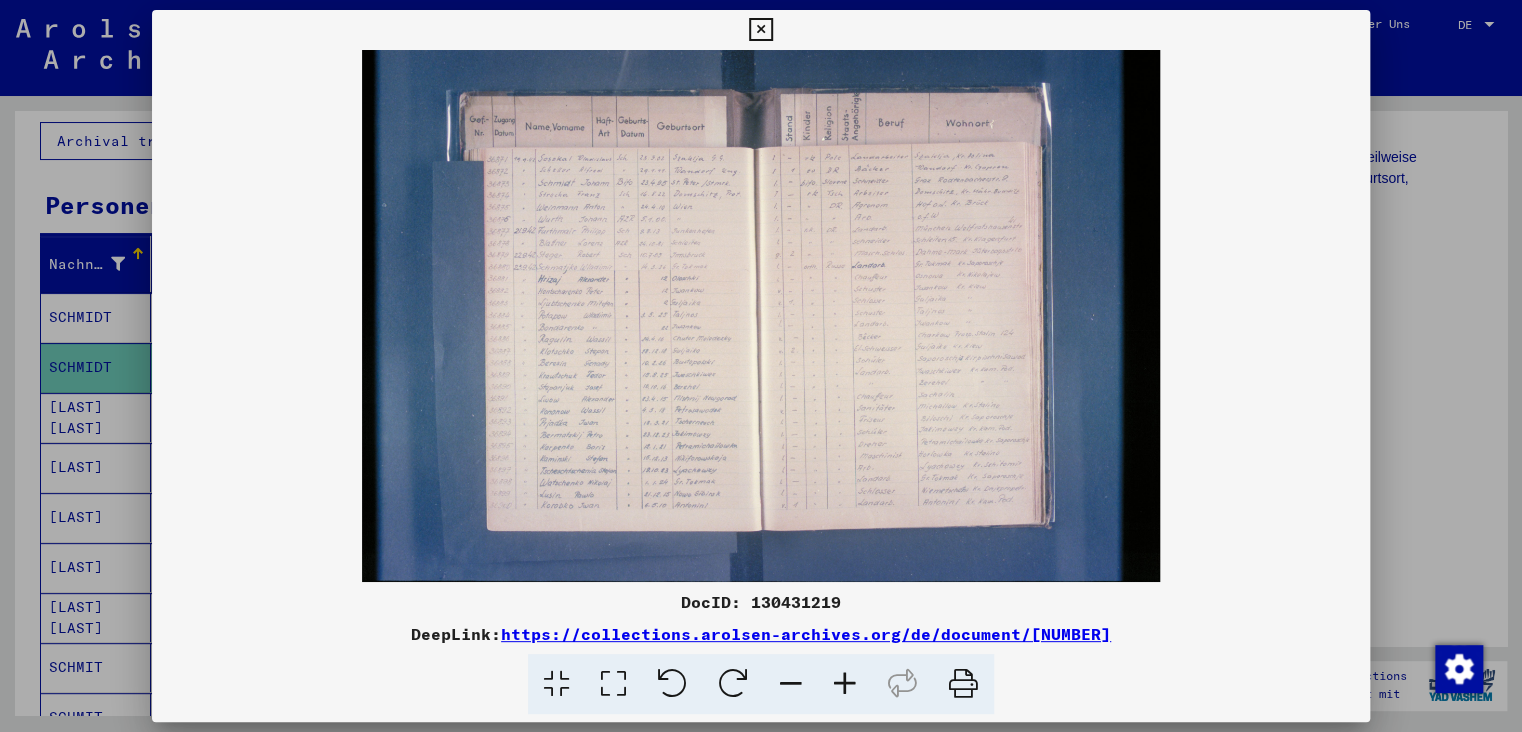 click at bounding box center [845, 684] 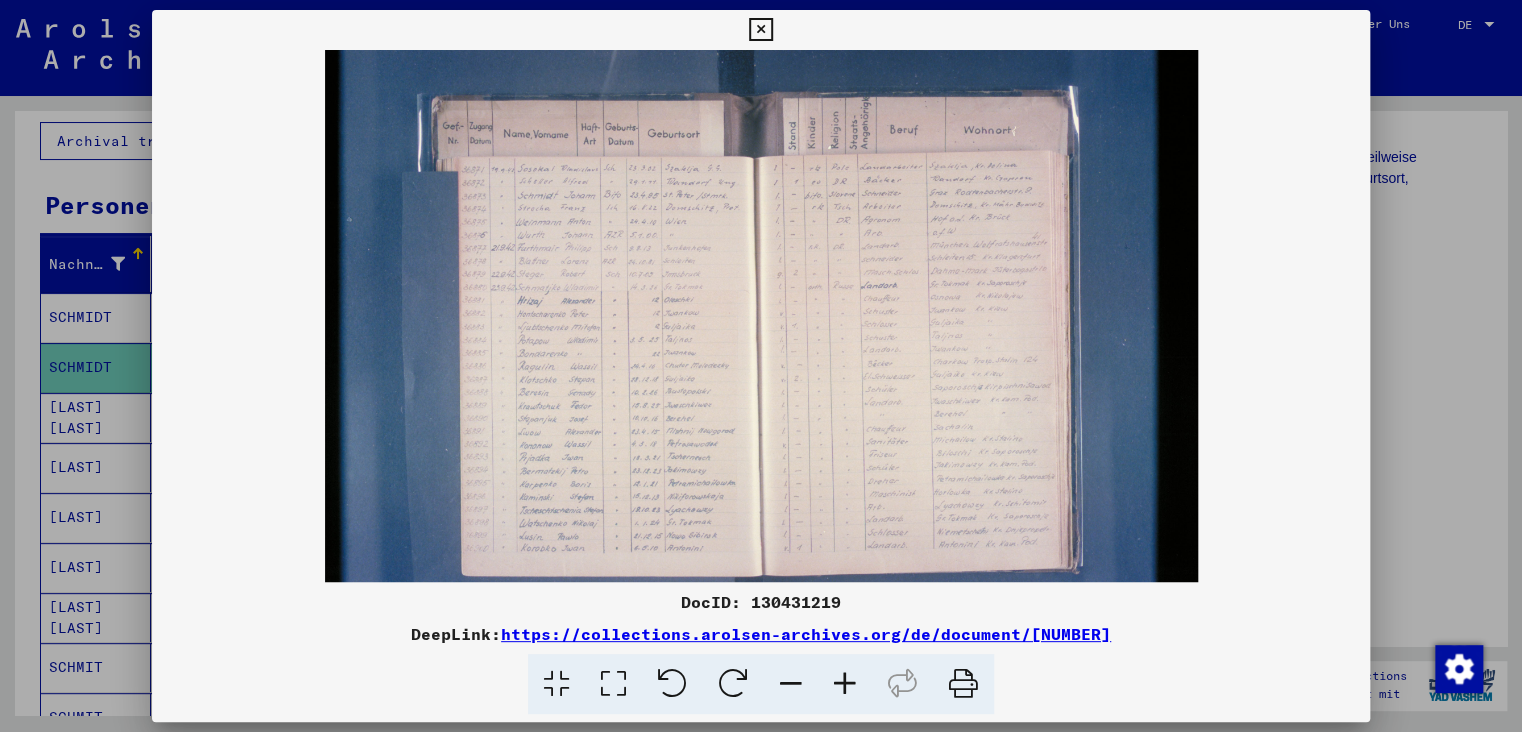 click at bounding box center [845, 684] 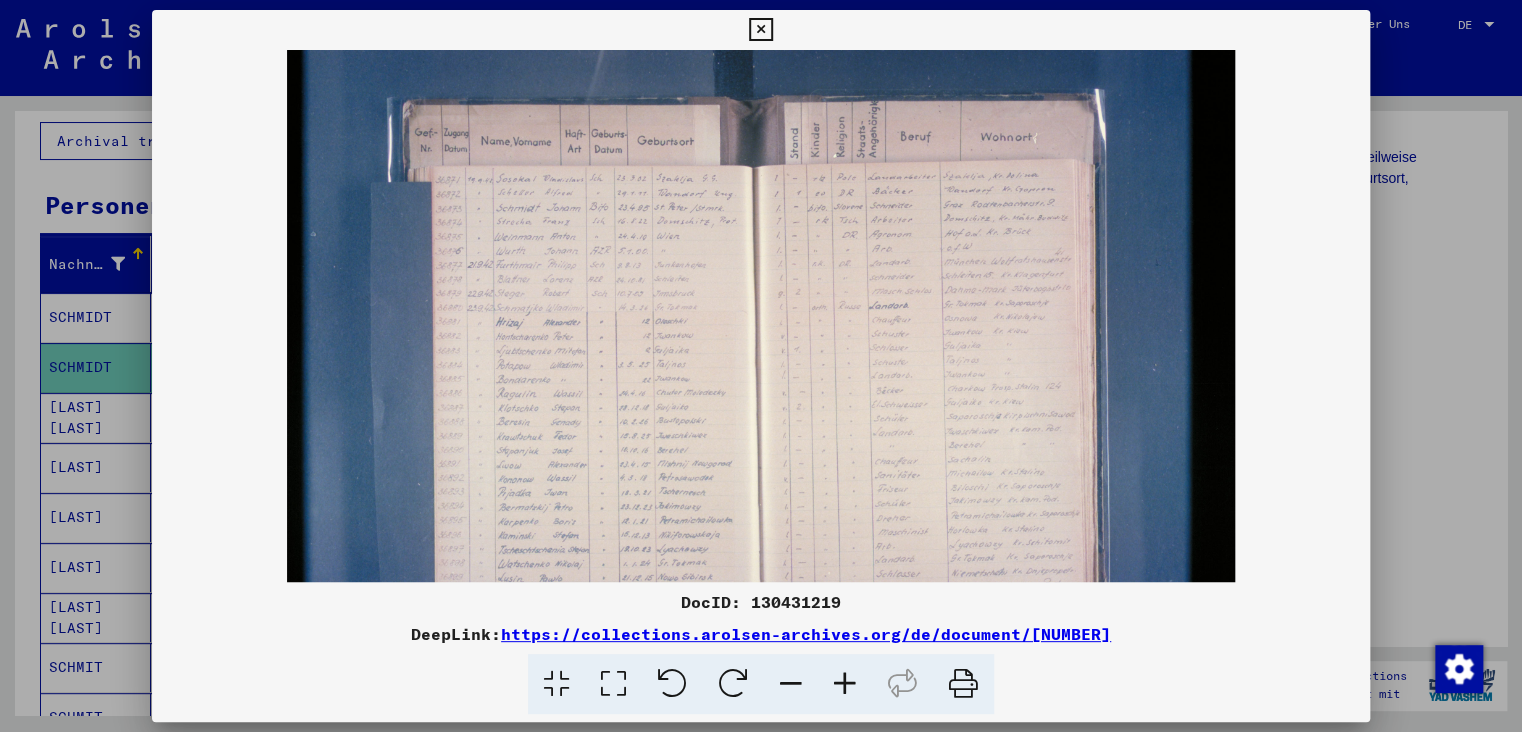 click at bounding box center [845, 684] 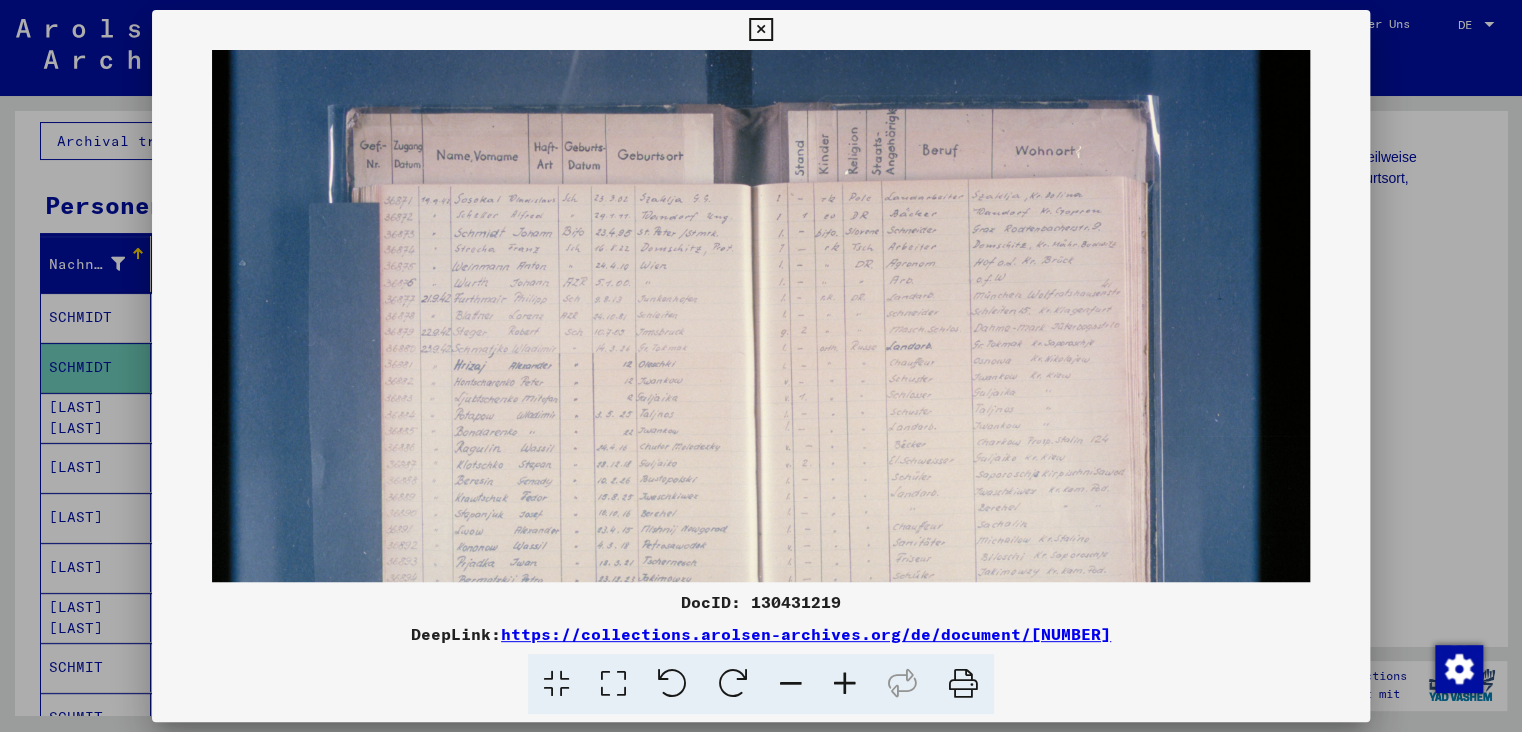 click at bounding box center (845, 684) 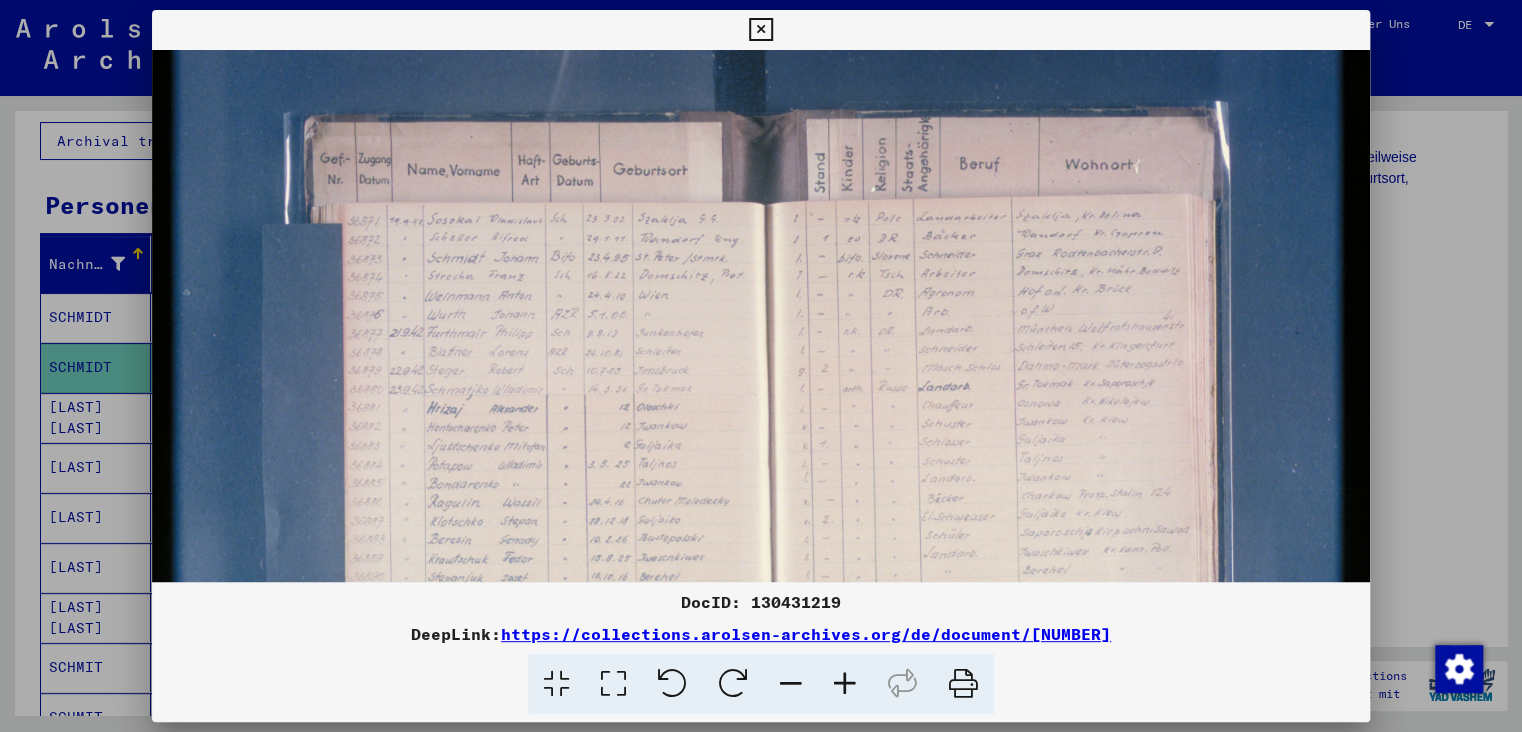 click at bounding box center [845, 684] 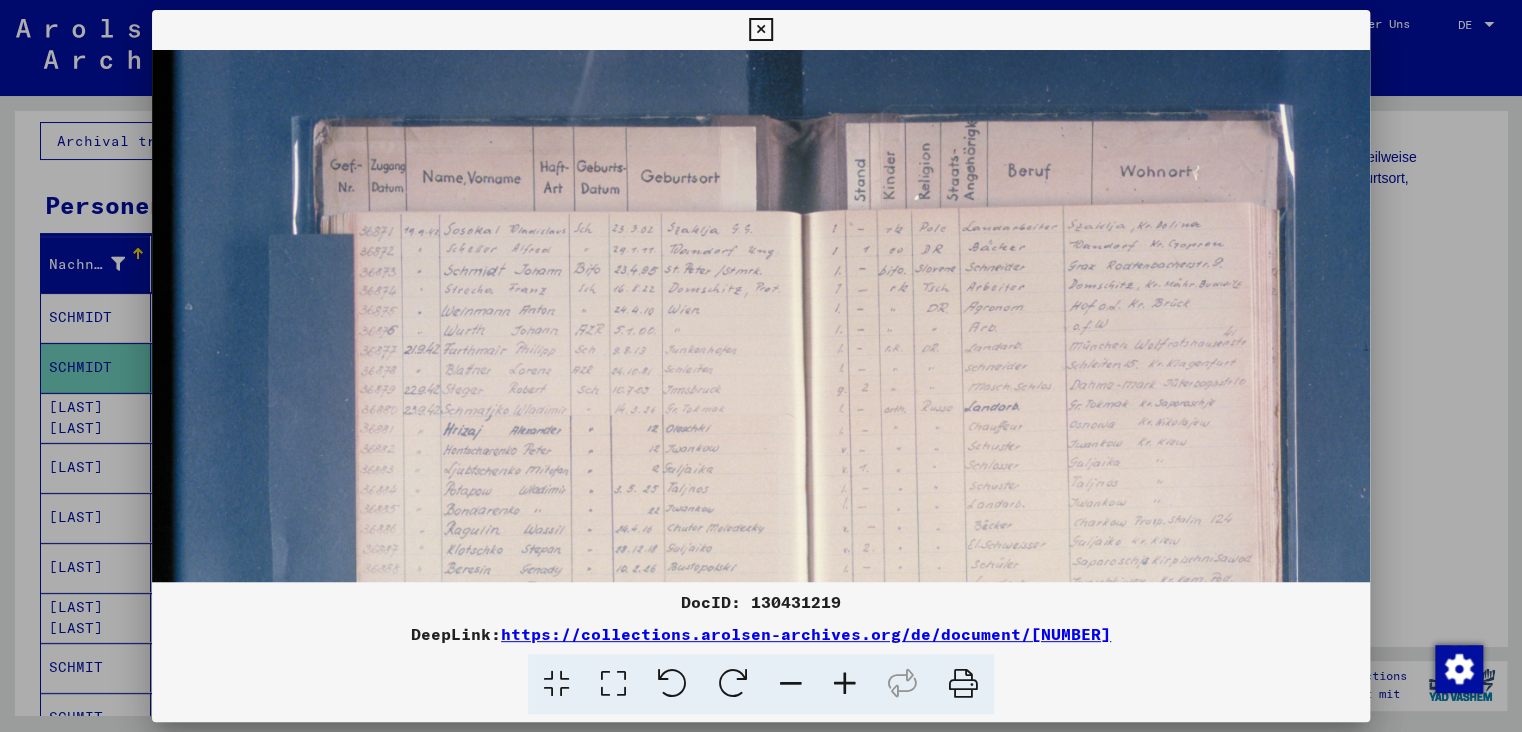 click at bounding box center (845, 684) 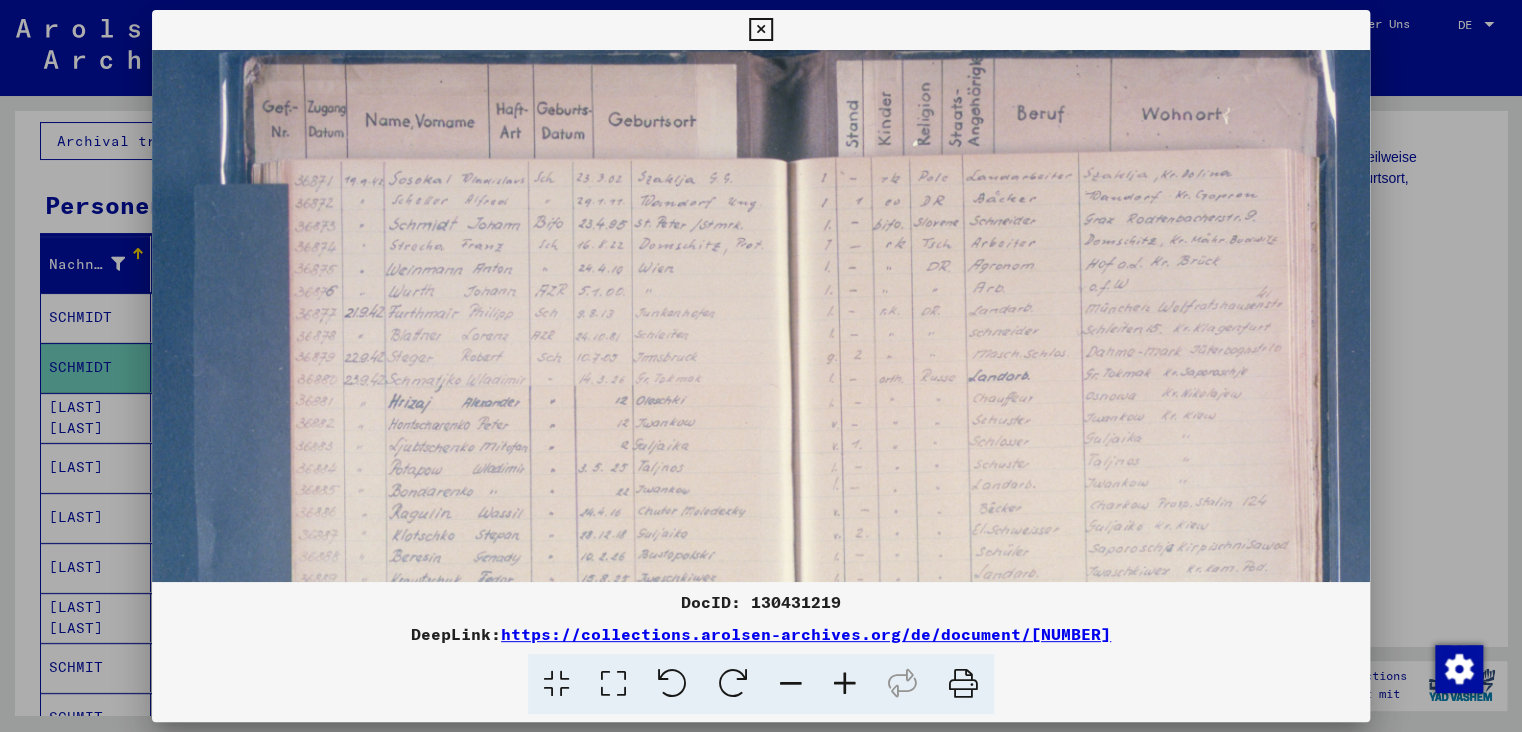 scroll, scrollTop: 100, scrollLeft: 105, axis: both 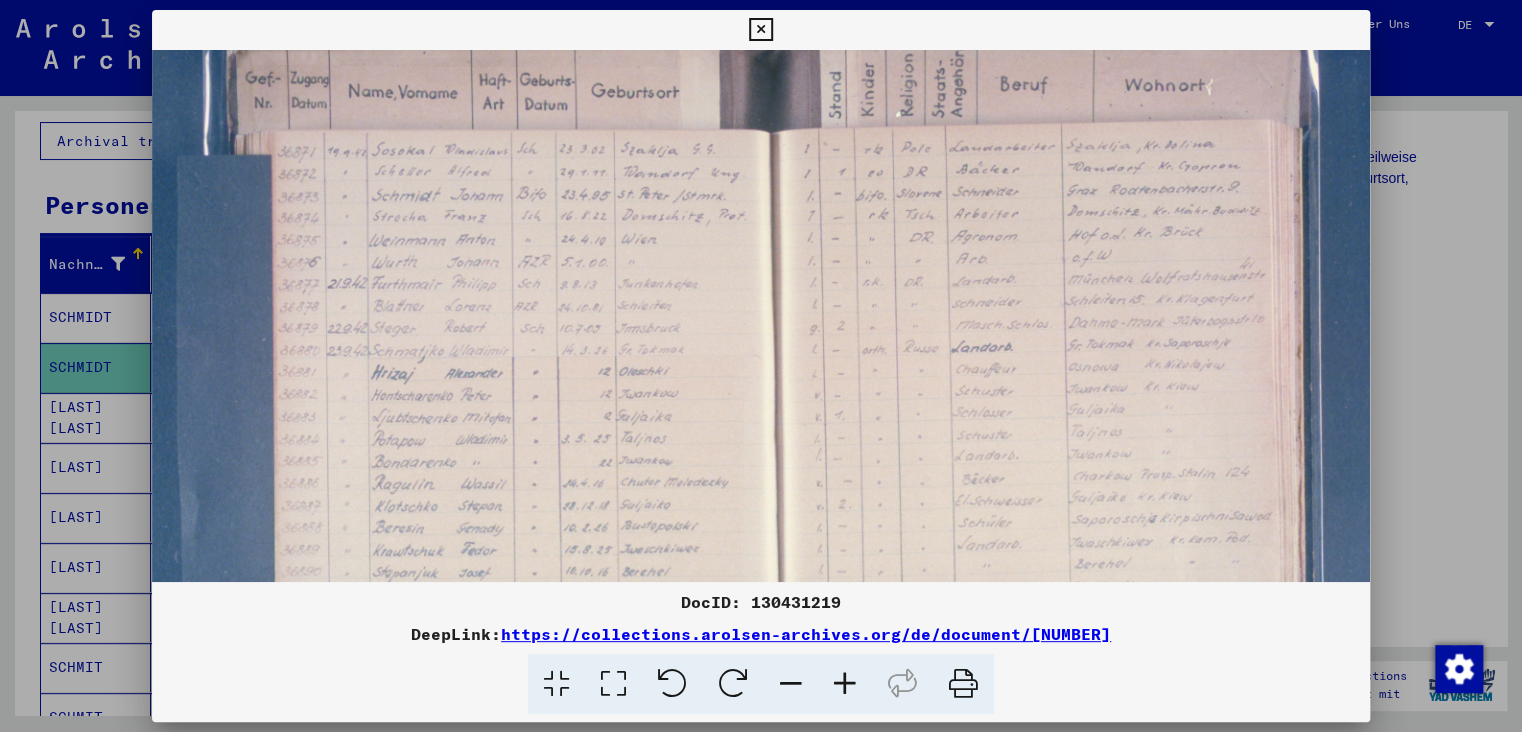 drag, startPoint x: 801, startPoint y: 369, endPoint x: 745, endPoint y: 311, distance: 80.622574 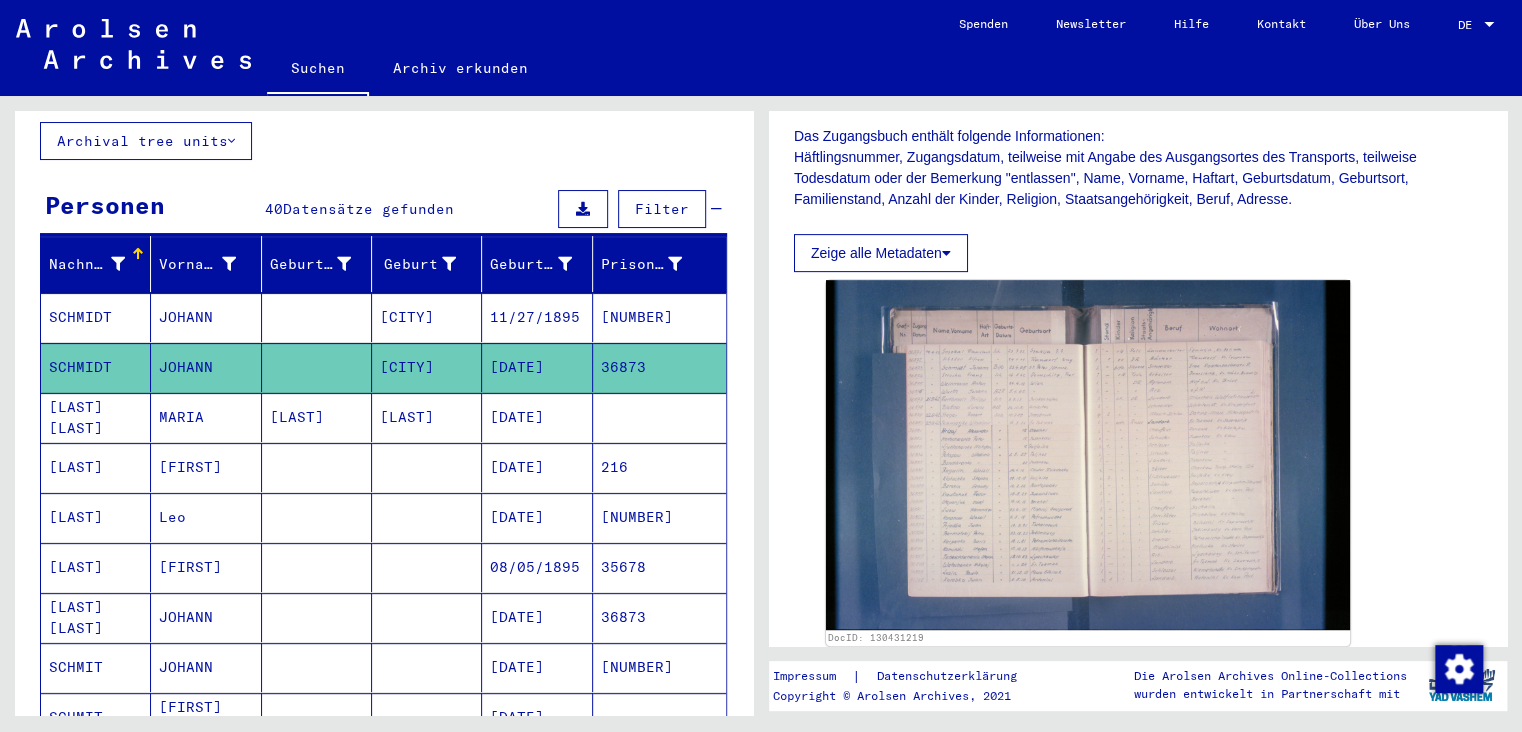 click on "[LAST] [LAST]" at bounding box center (96, 667) 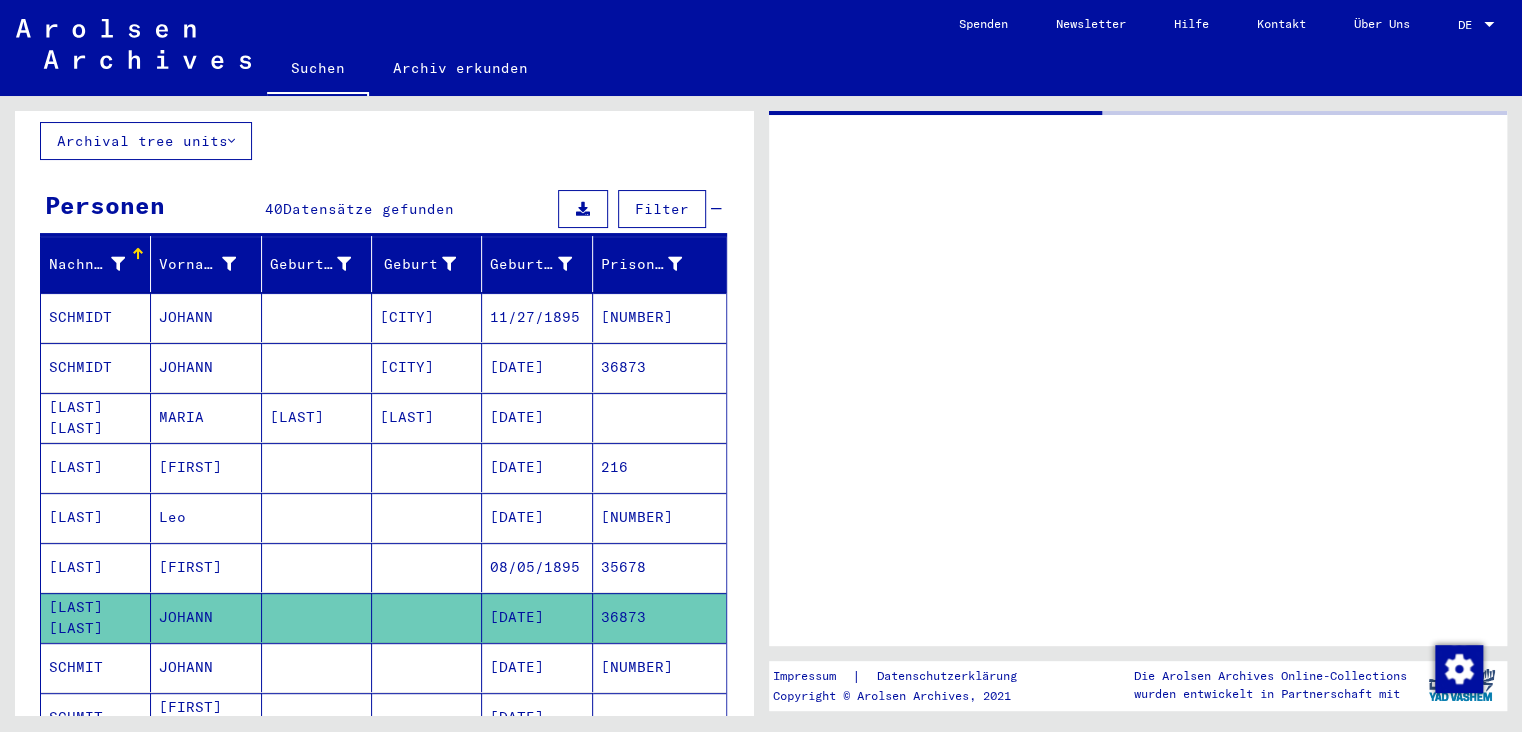 scroll, scrollTop: 0, scrollLeft: 0, axis: both 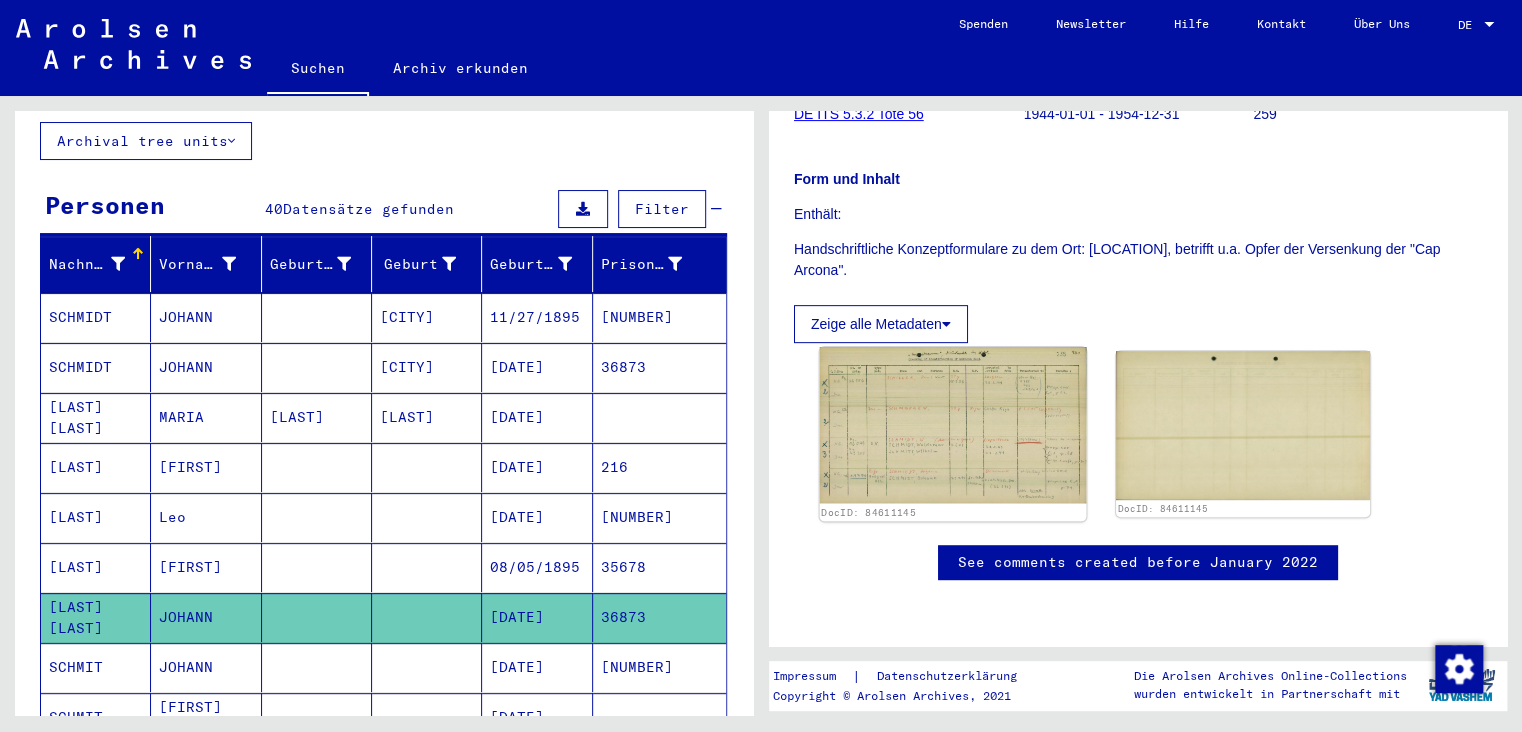 click 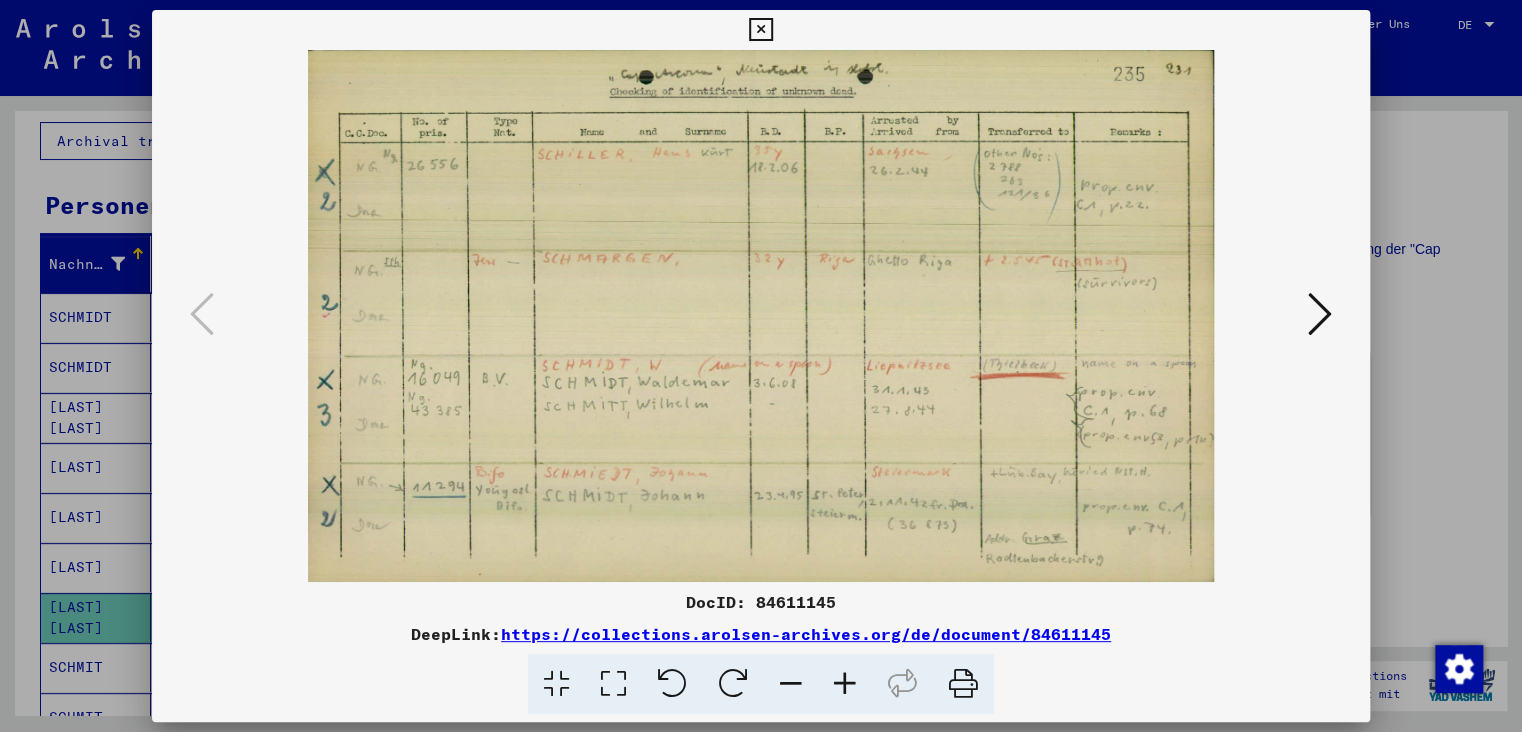 click at bounding box center (760, 30) 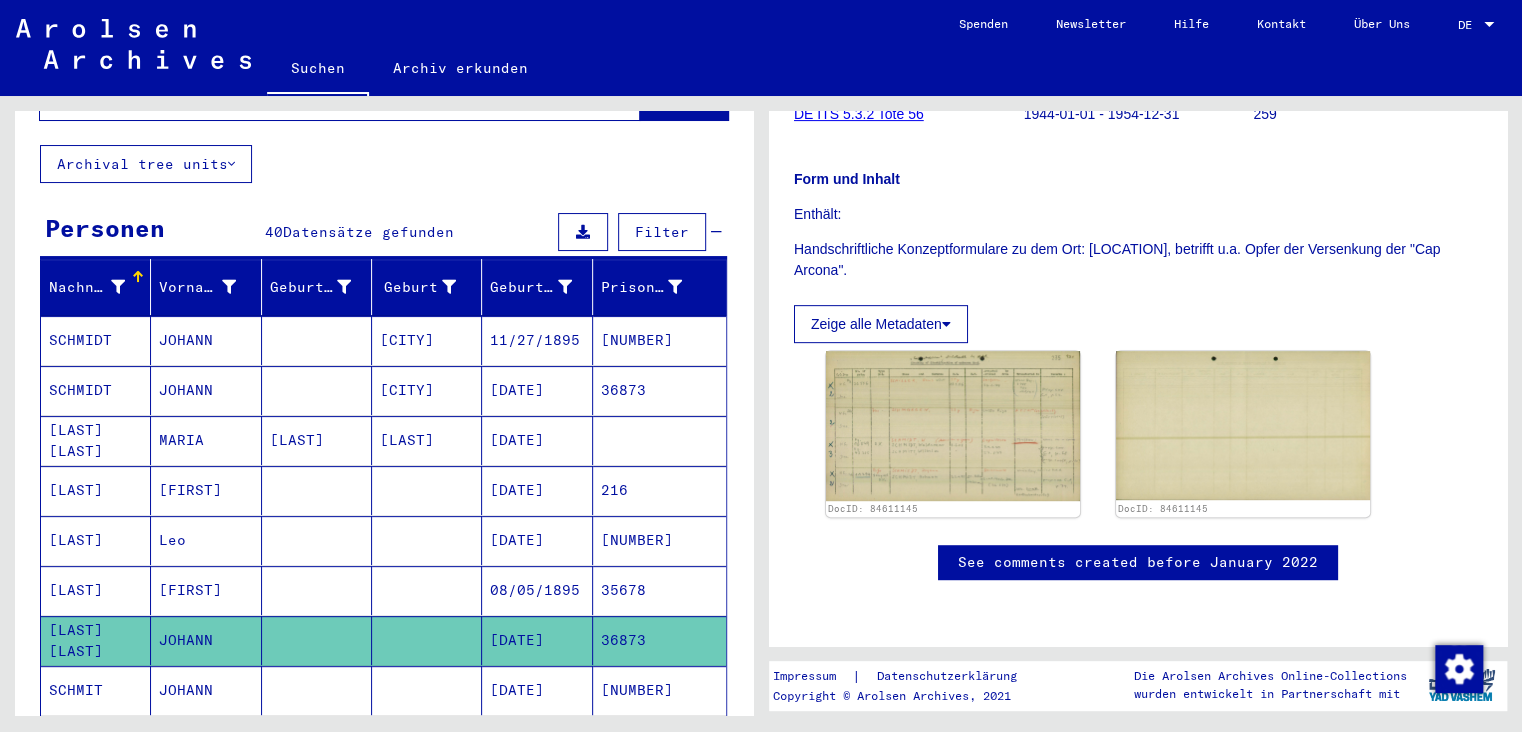 scroll, scrollTop: 0, scrollLeft: 0, axis: both 